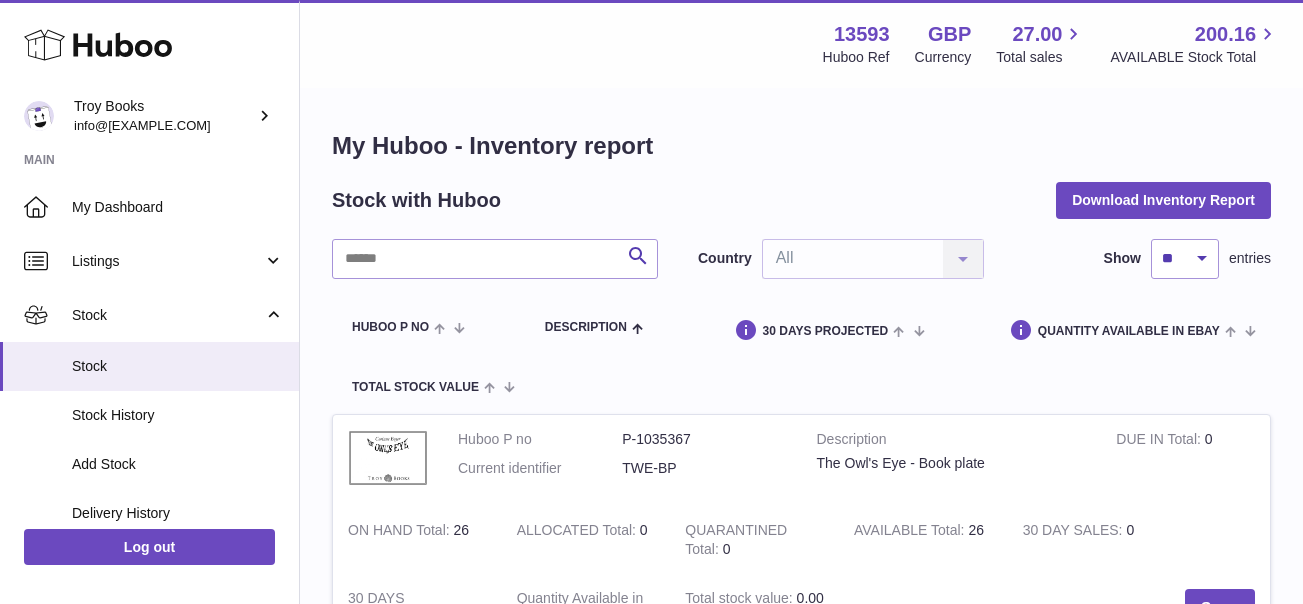 scroll, scrollTop: 0, scrollLeft: 0, axis: both 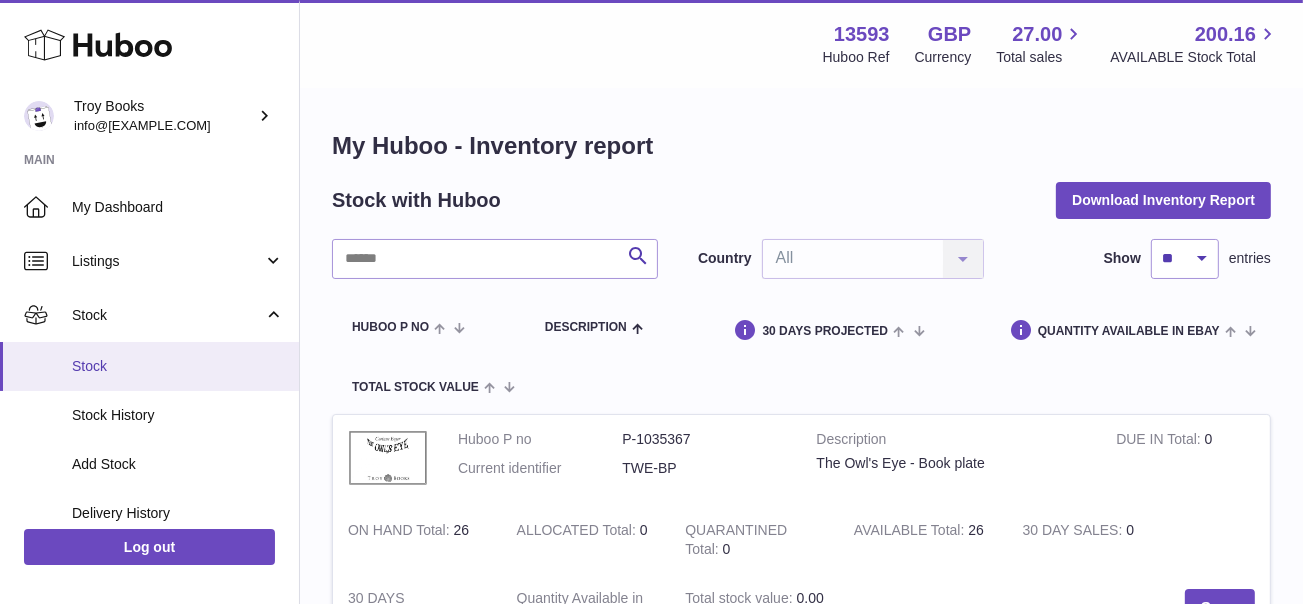 click on "Stock" at bounding box center [178, 366] 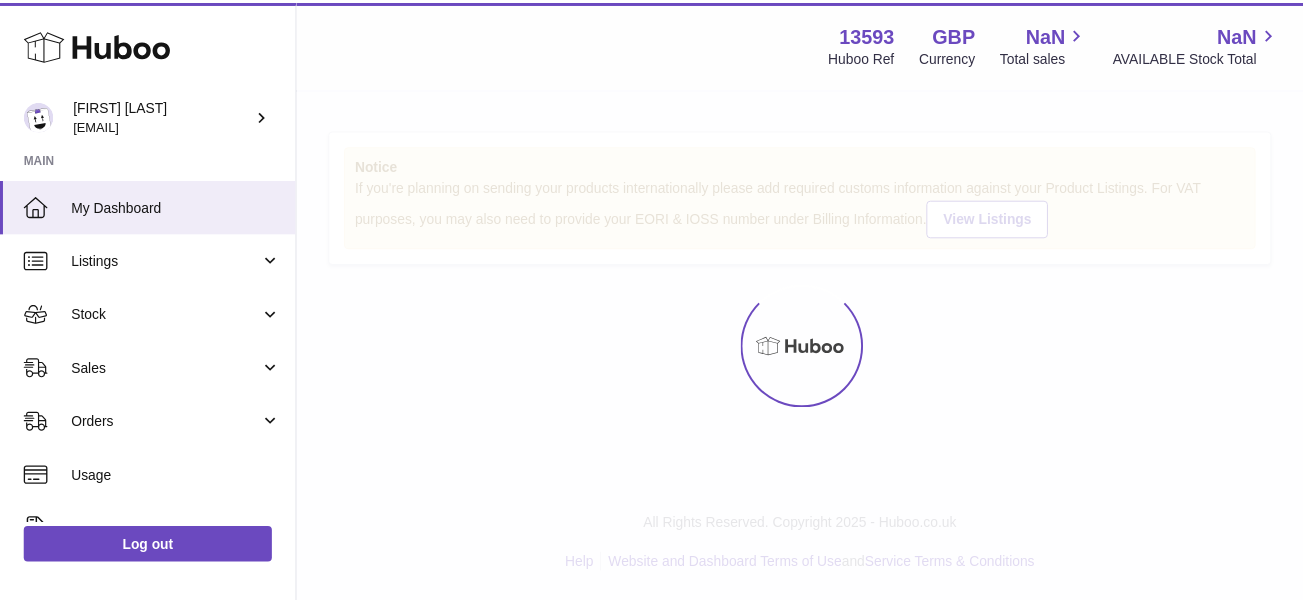 scroll, scrollTop: 0, scrollLeft: 0, axis: both 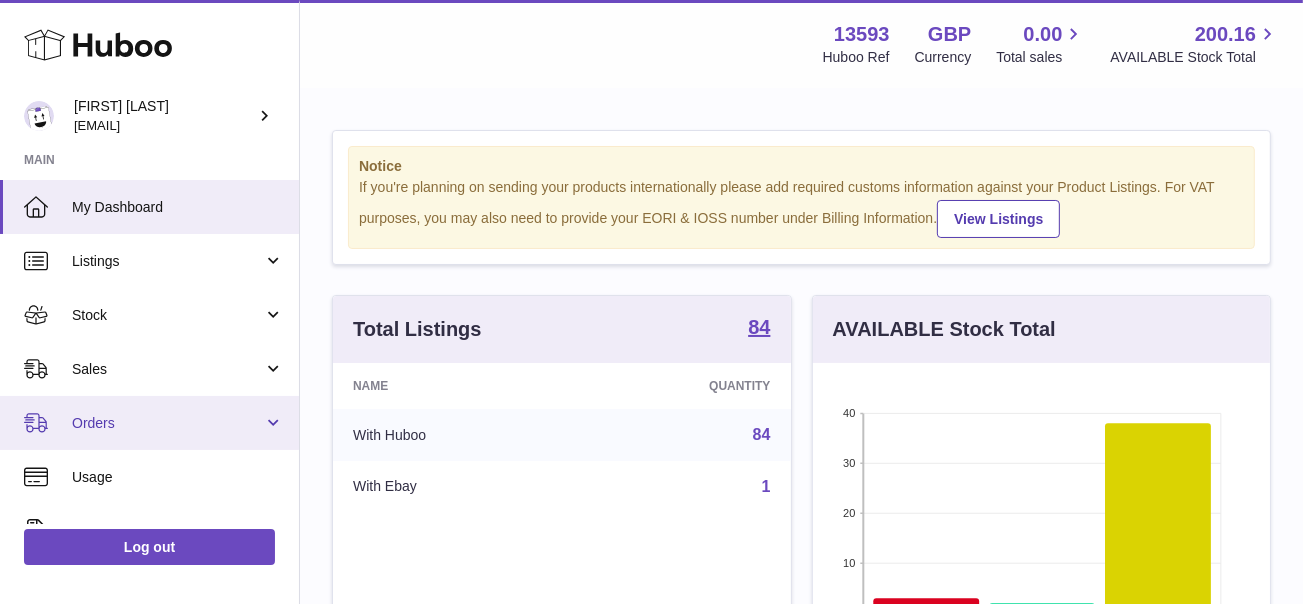 click on "Orders" at bounding box center [149, 423] 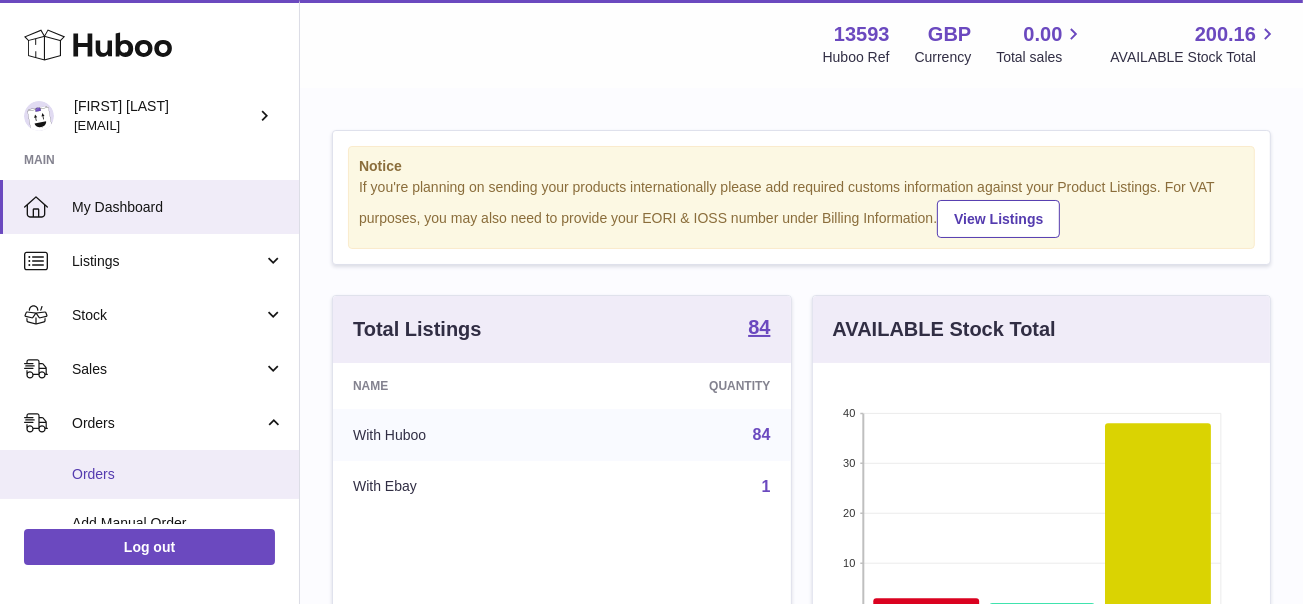 click on "Orders" at bounding box center (178, 474) 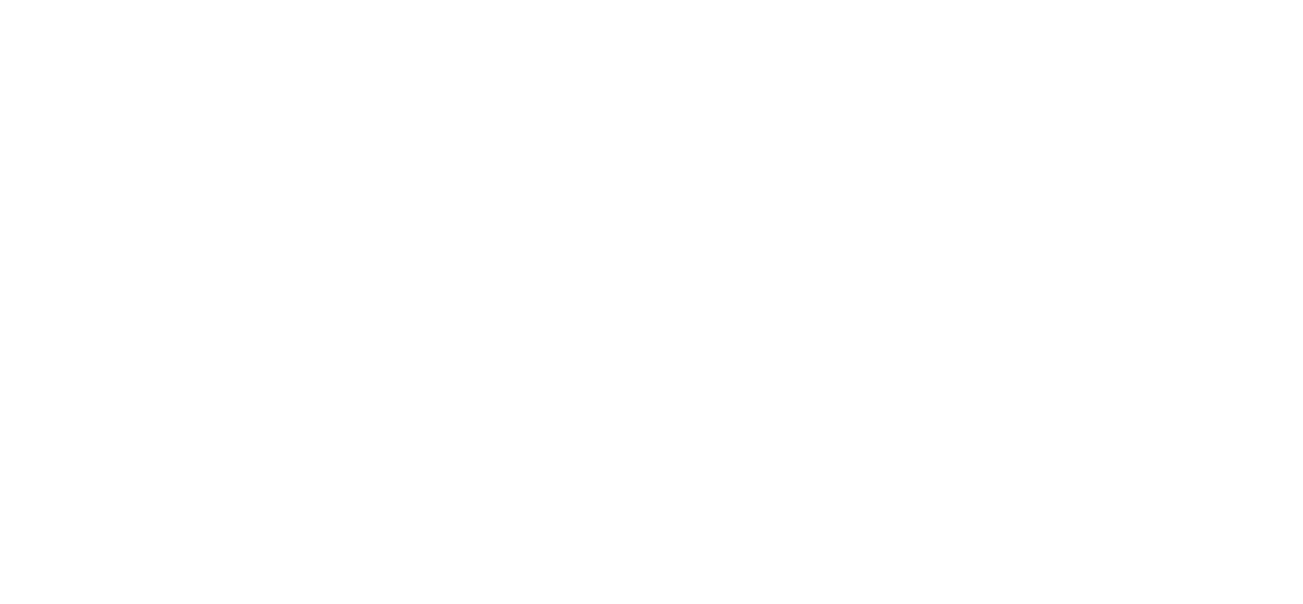 scroll, scrollTop: 0, scrollLeft: 0, axis: both 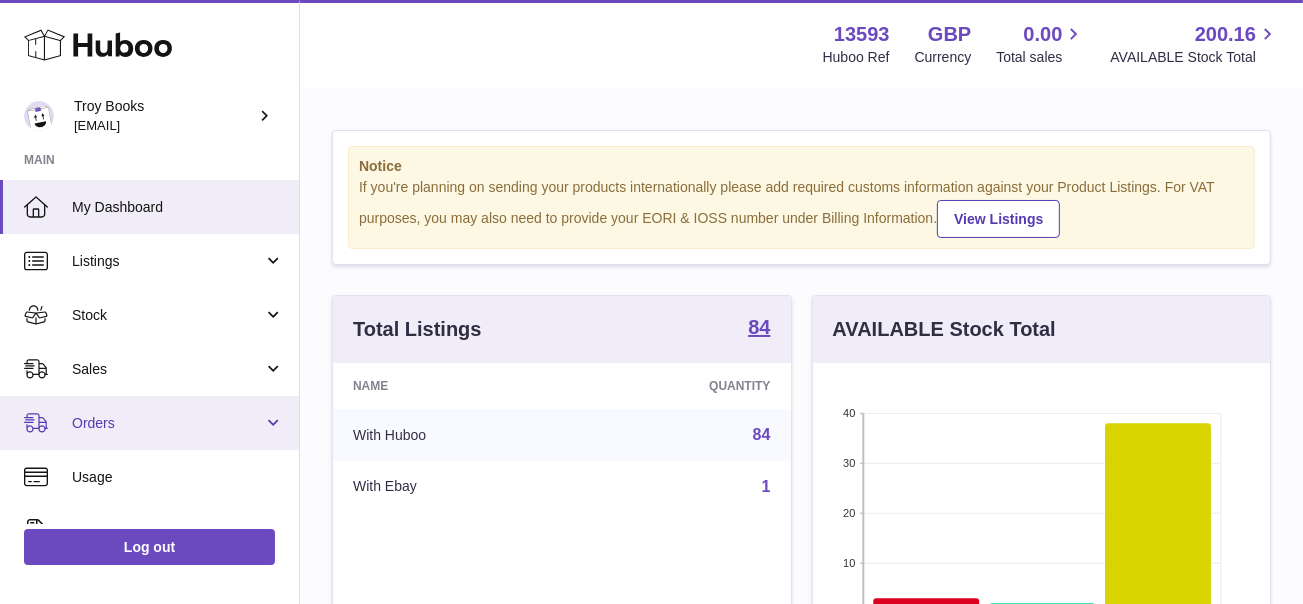 click on "Orders" at bounding box center [167, 423] 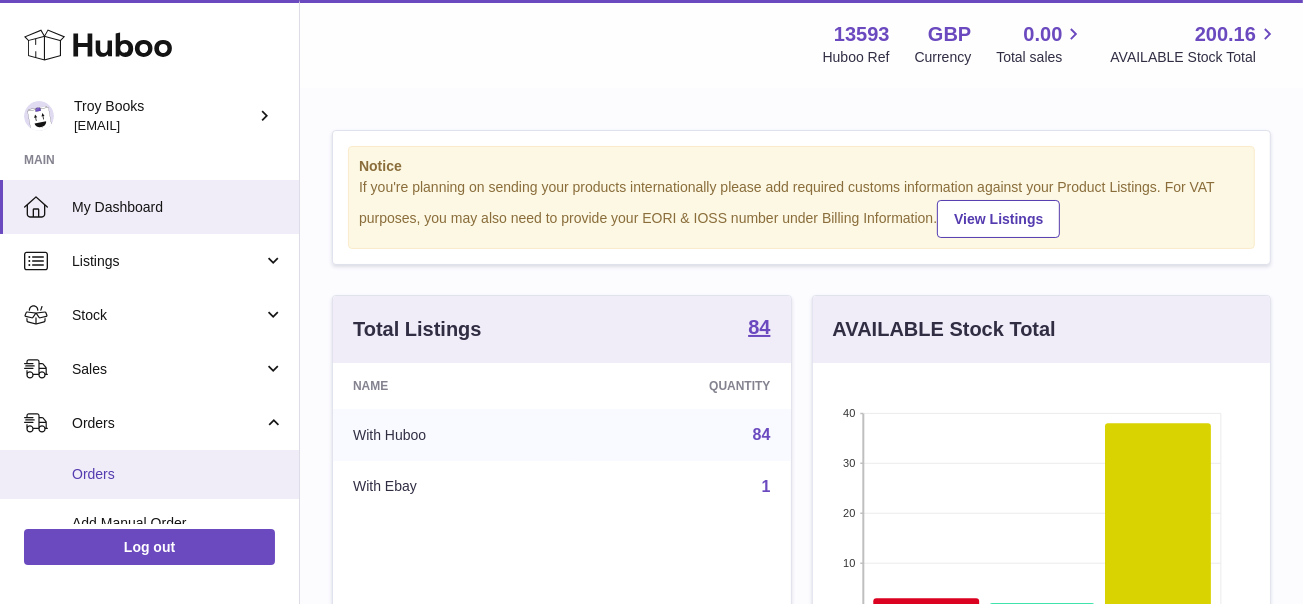 scroll, scrollTop: 100, scrollLeft: 0, axis: vertical 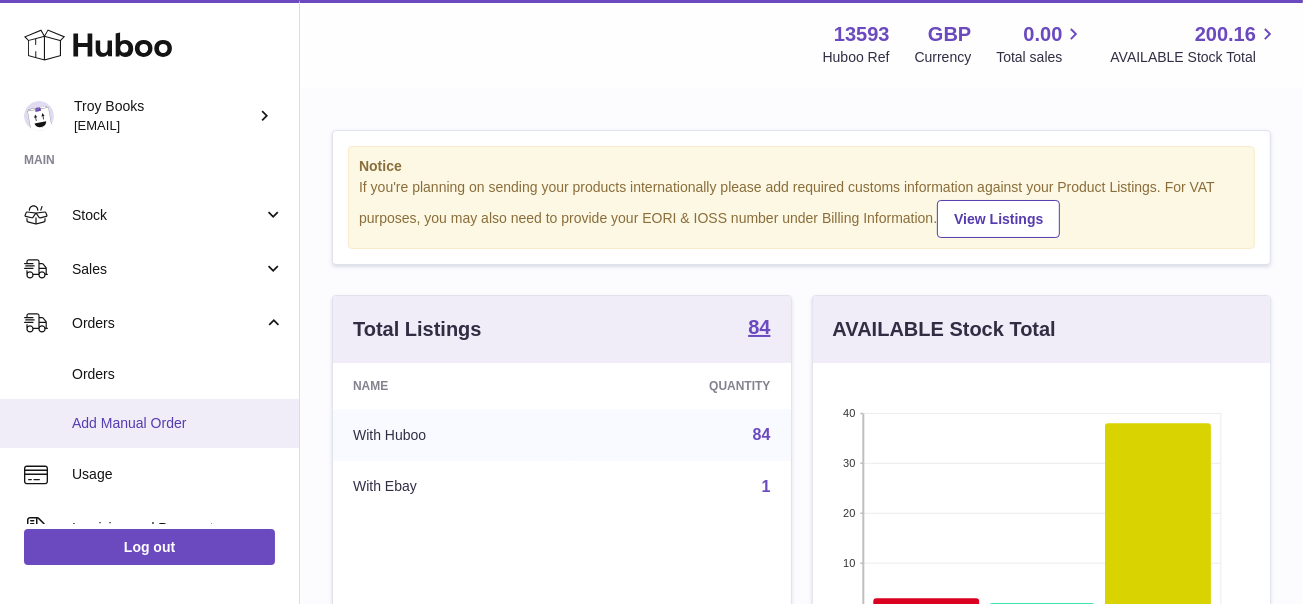 click on "Add Manual Order" at bounding box center (178, 423) 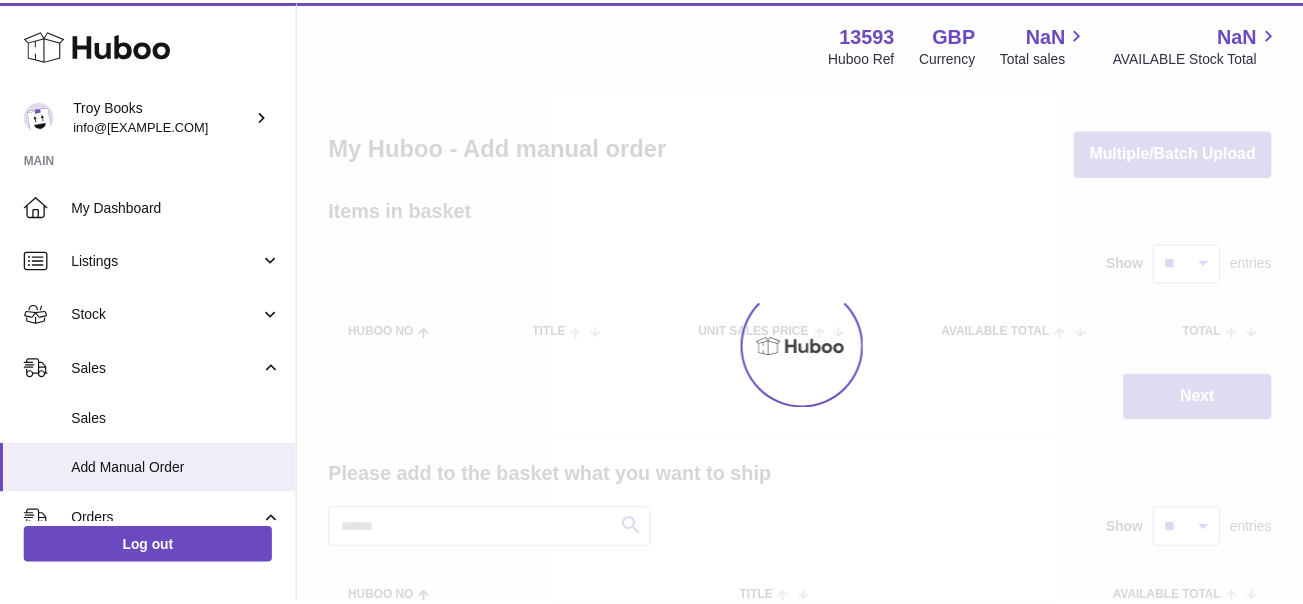 scroll, scrollTop: 0, scrollLeft: 0, axis: both 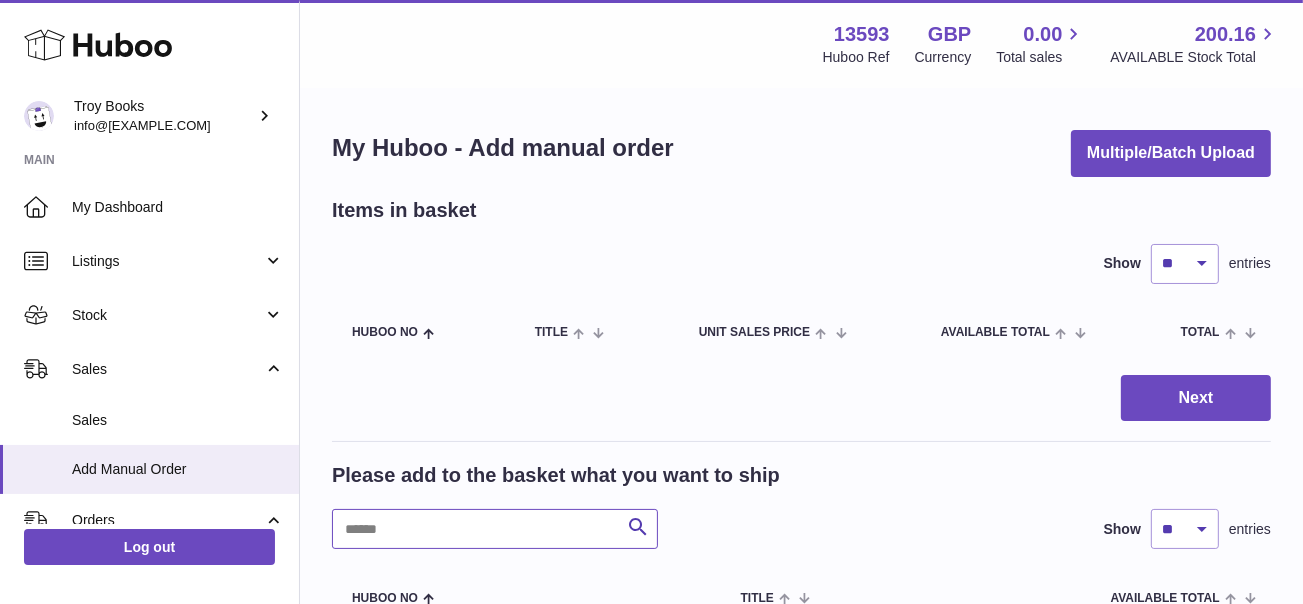 click at bounding box center (495, 529) 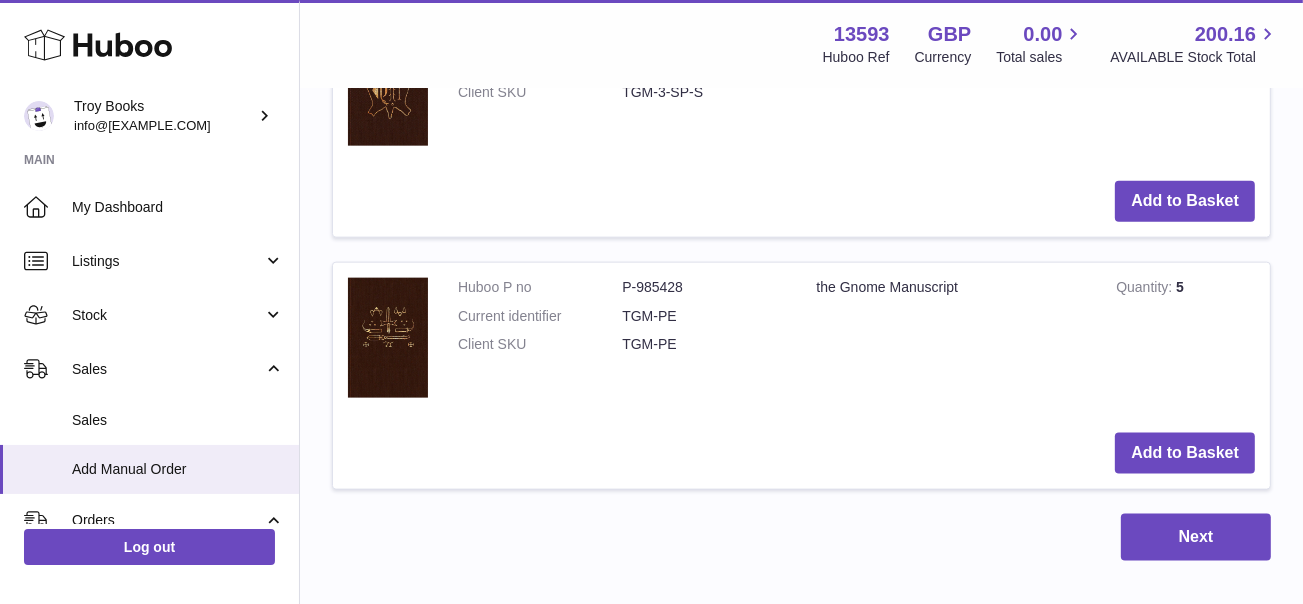 scroll, scrollTop: 2041, scrollLeft: 0, axis: vertical 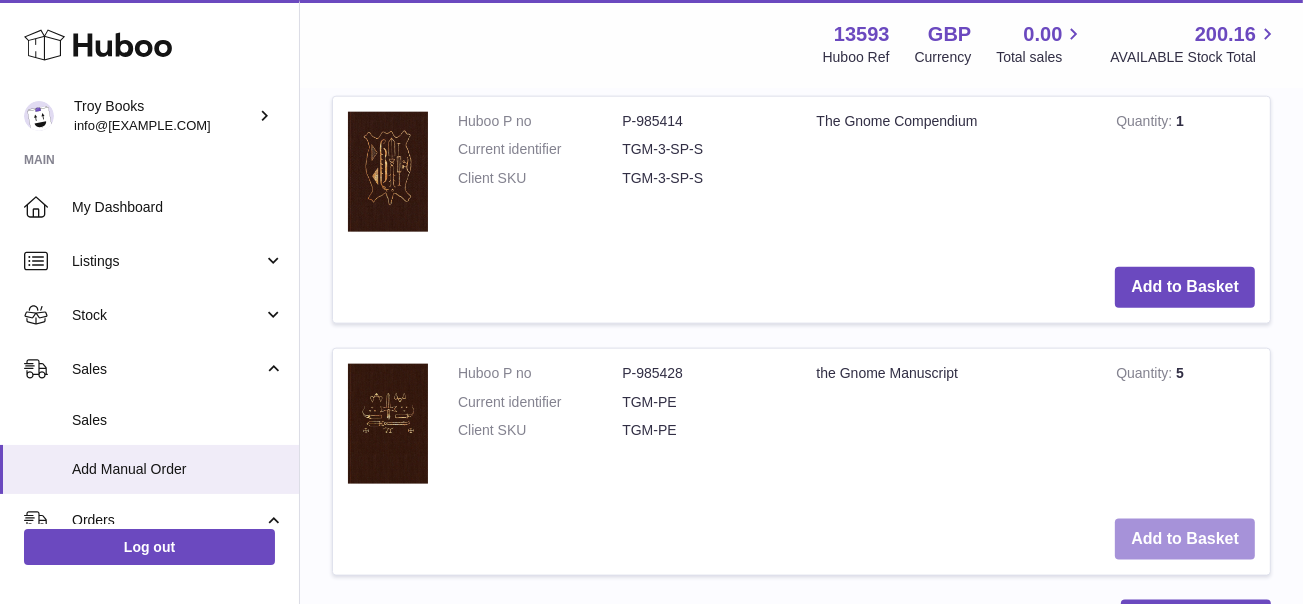 type on "******" 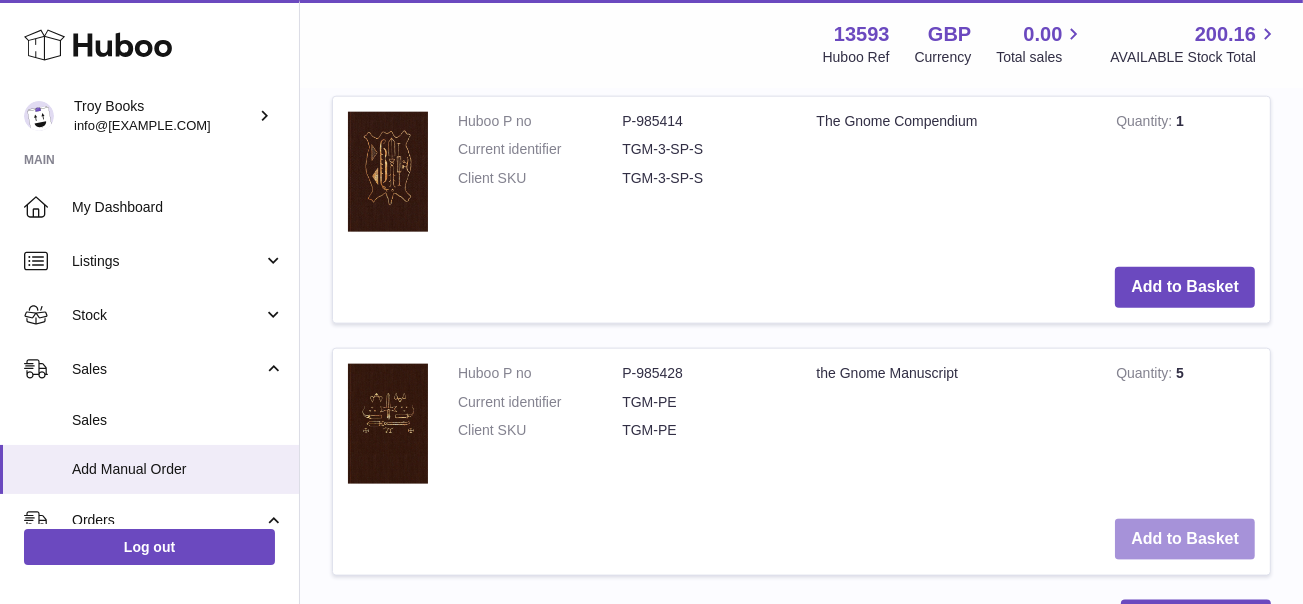 click on "Add to Basket" at bounding box center (1185, 539) 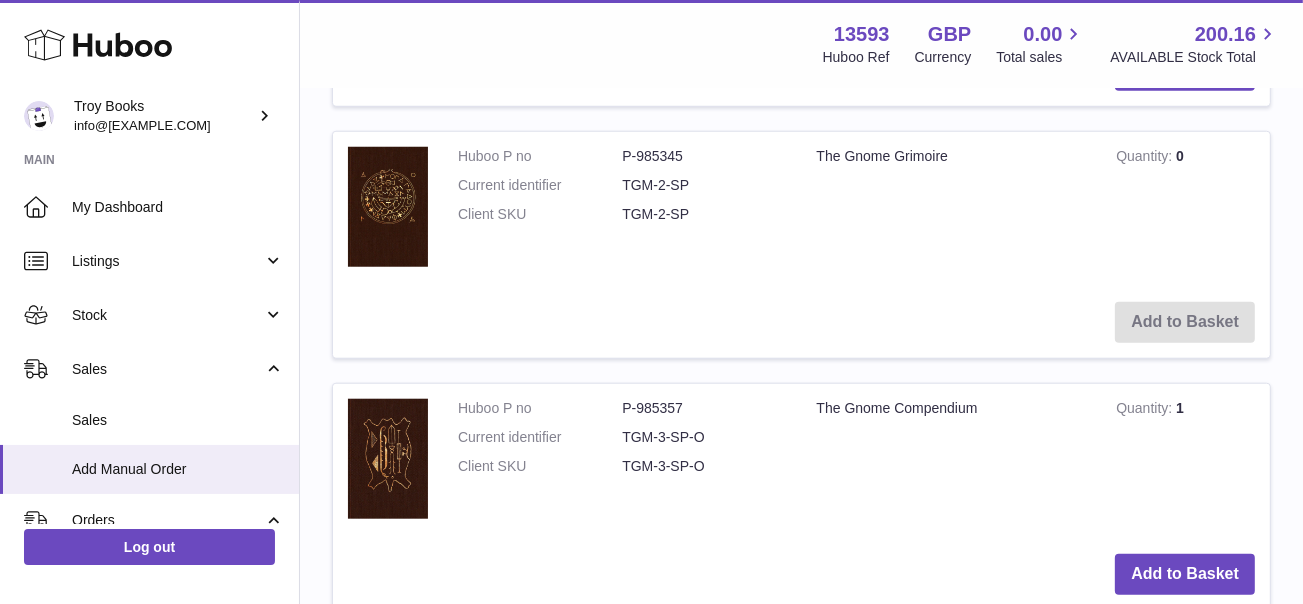 scroll, scrollTop: 1493, scrollLeft: 0, axis: vertical 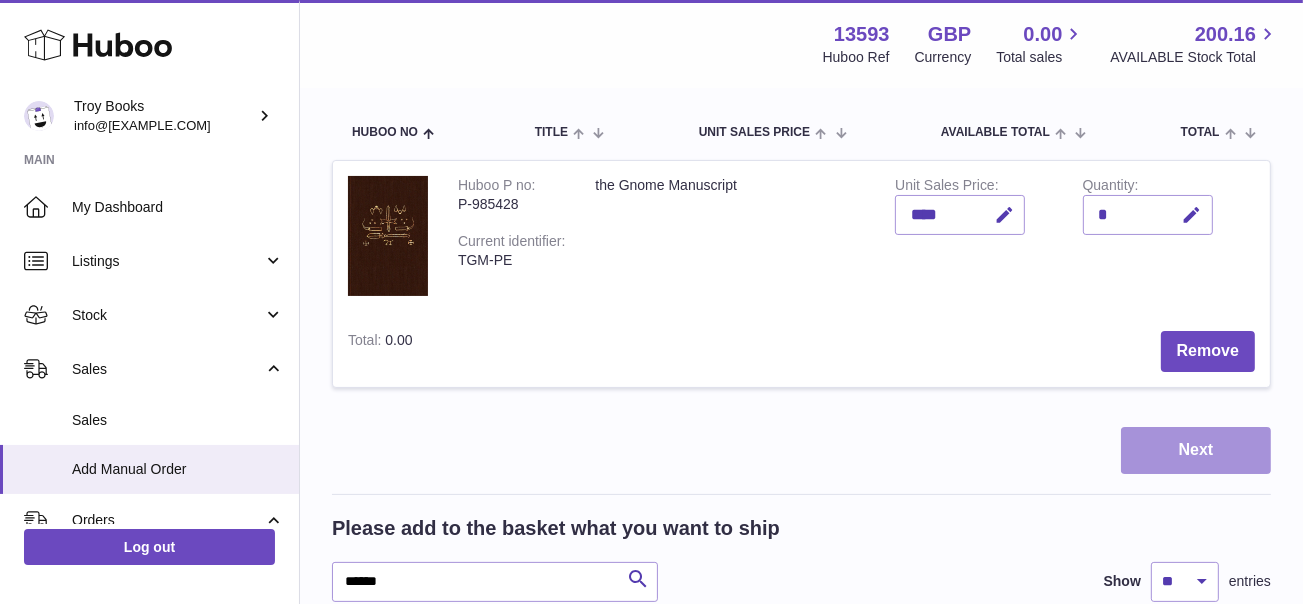 click on "Next" at bounding box center [1196, 450] 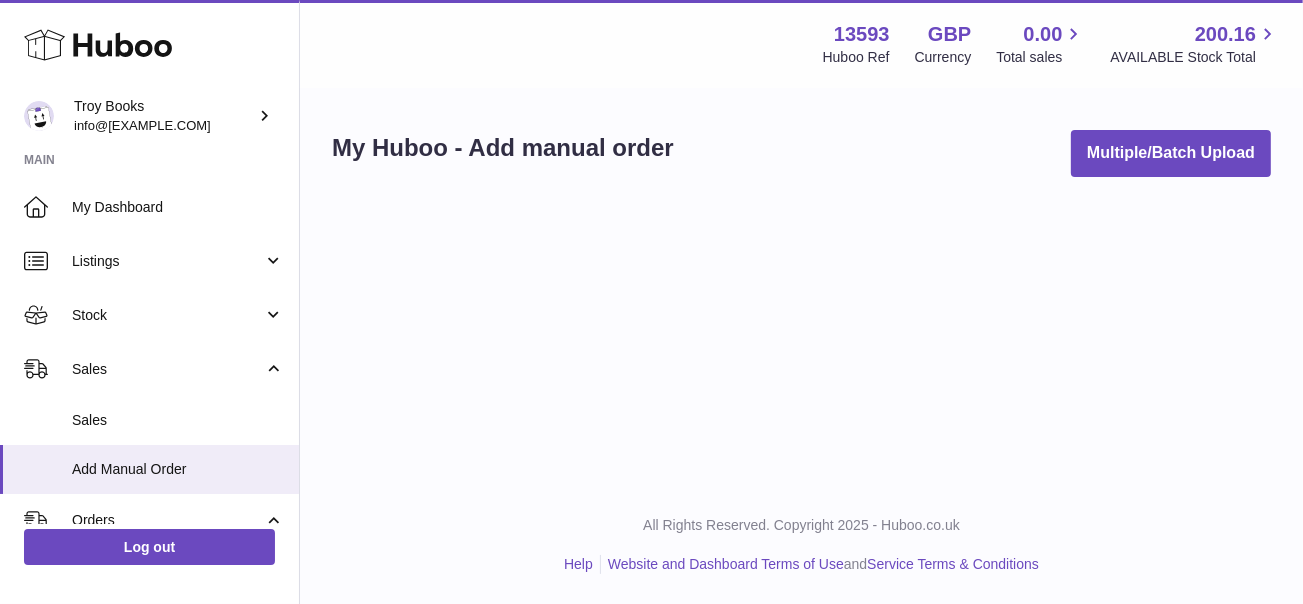 scroll, scrollTop: 0, scrollLeft: 0, axis: both 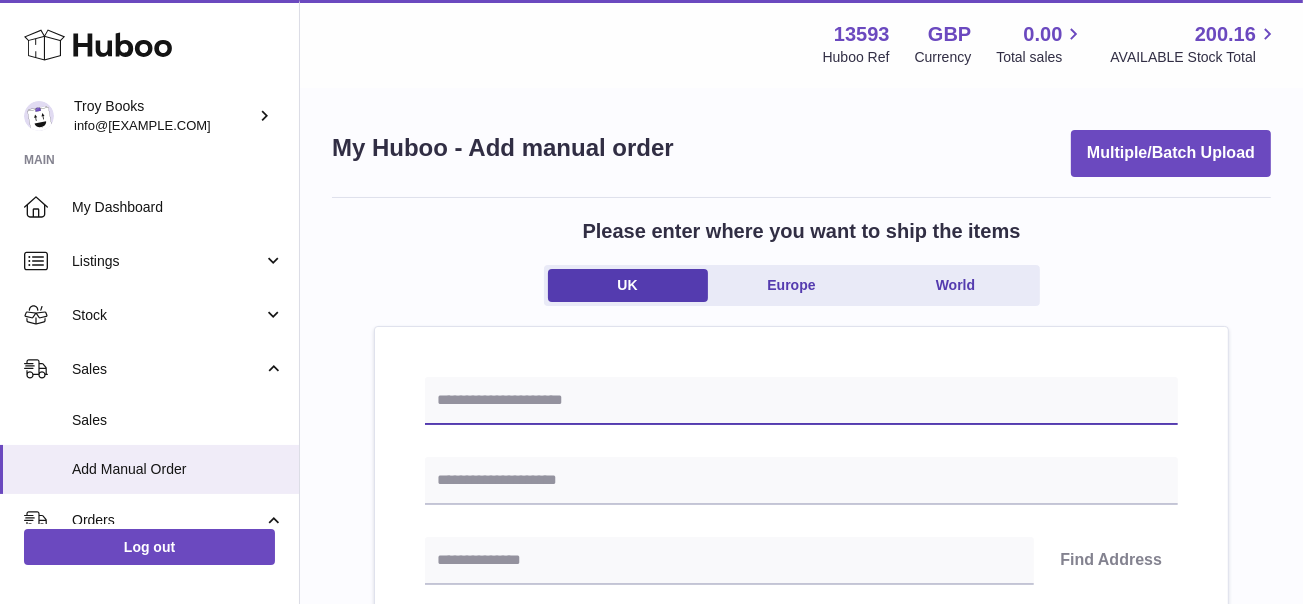 click at bounding box center [801, 401] 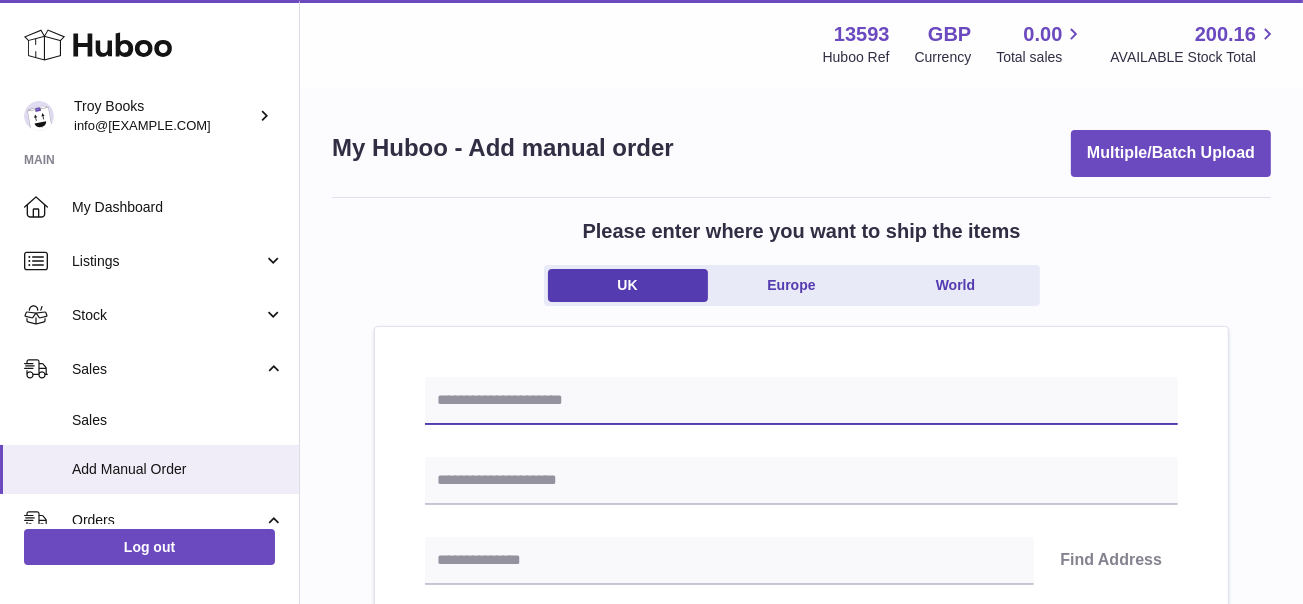 paste on "**********" 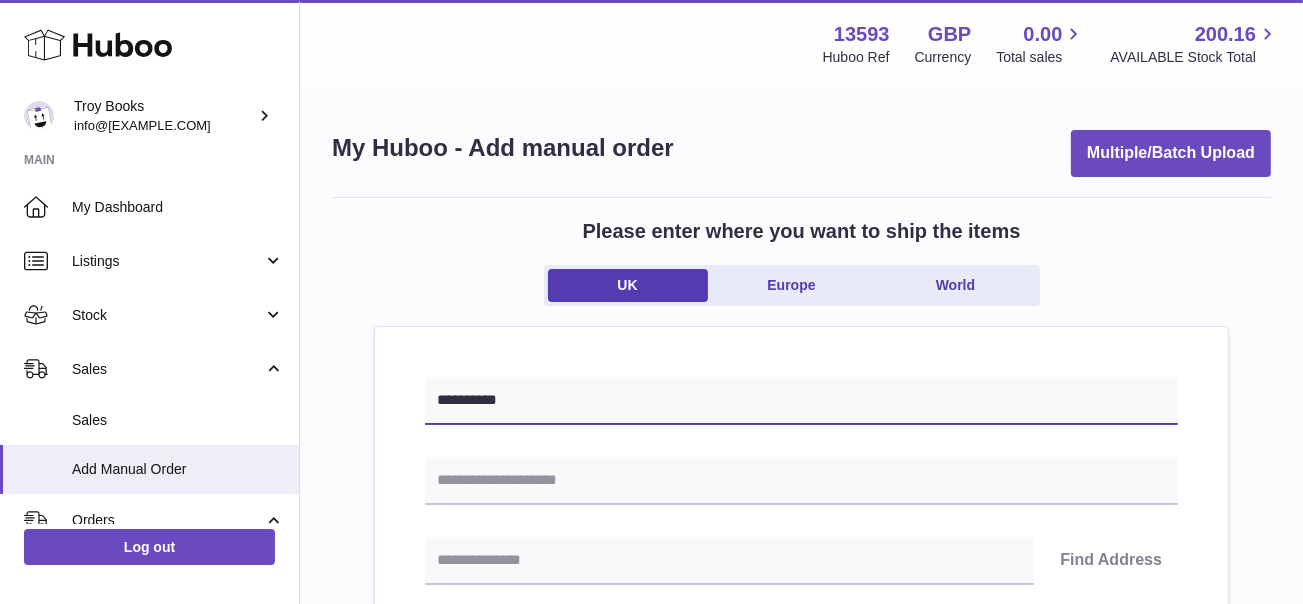 type on "**********" 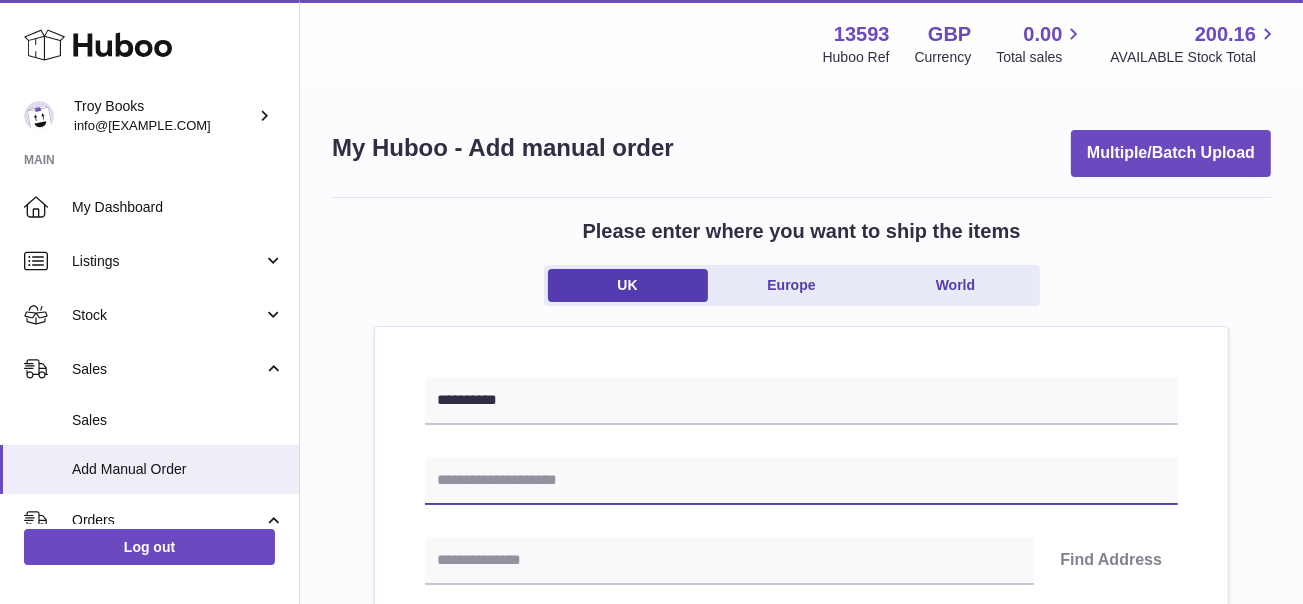 click at bounding box center (801, 481) 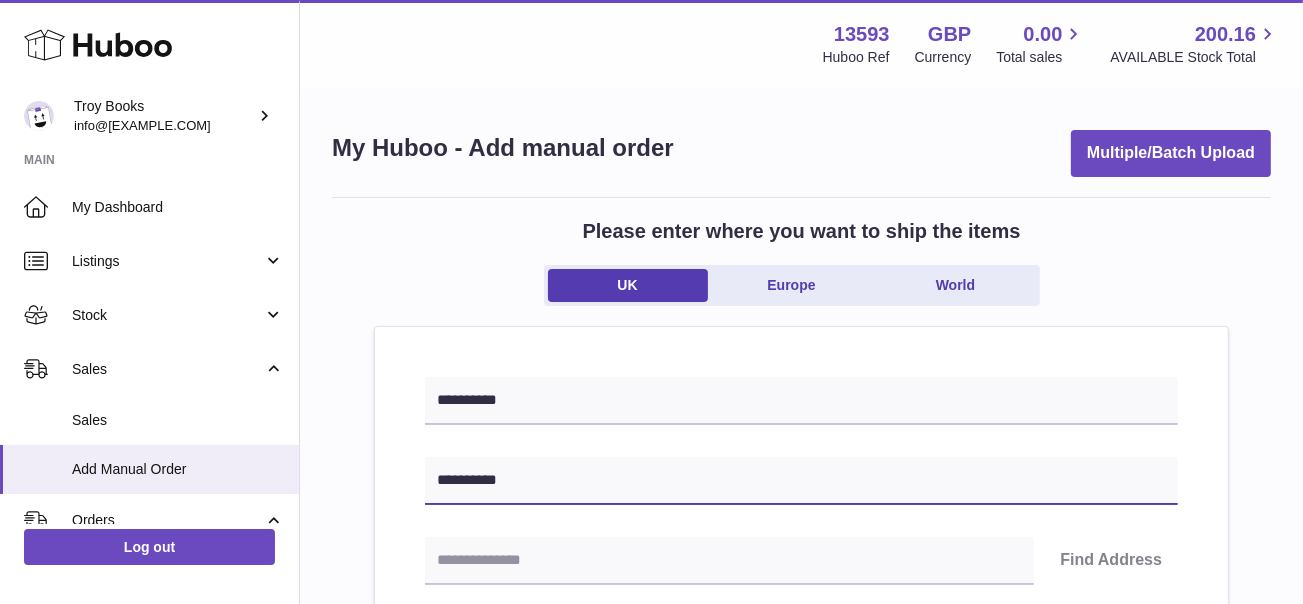 type on "**********" 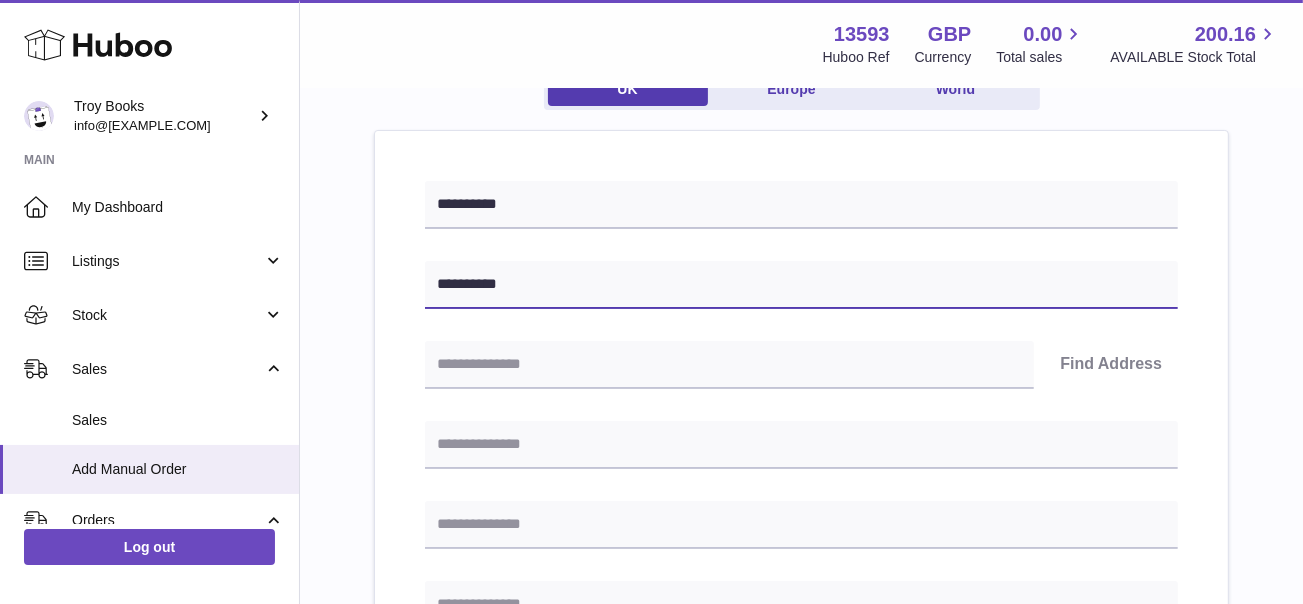 scroll, scrollTop: 200, scrollLeft: 0, axis: vertical 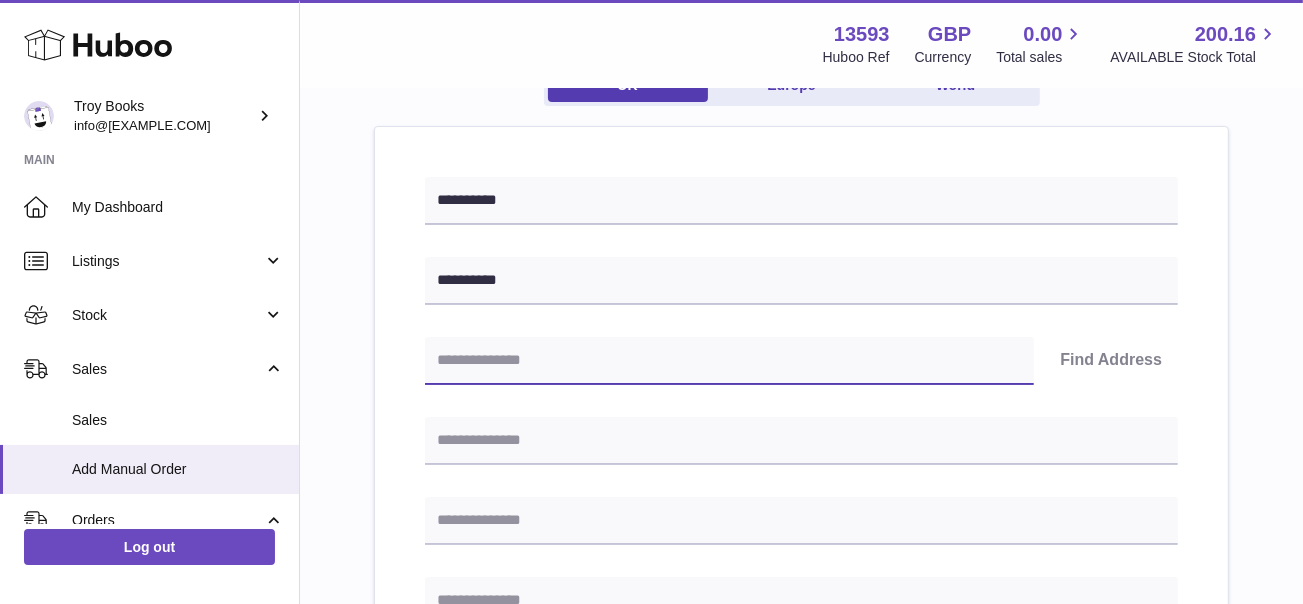 paste on "********" 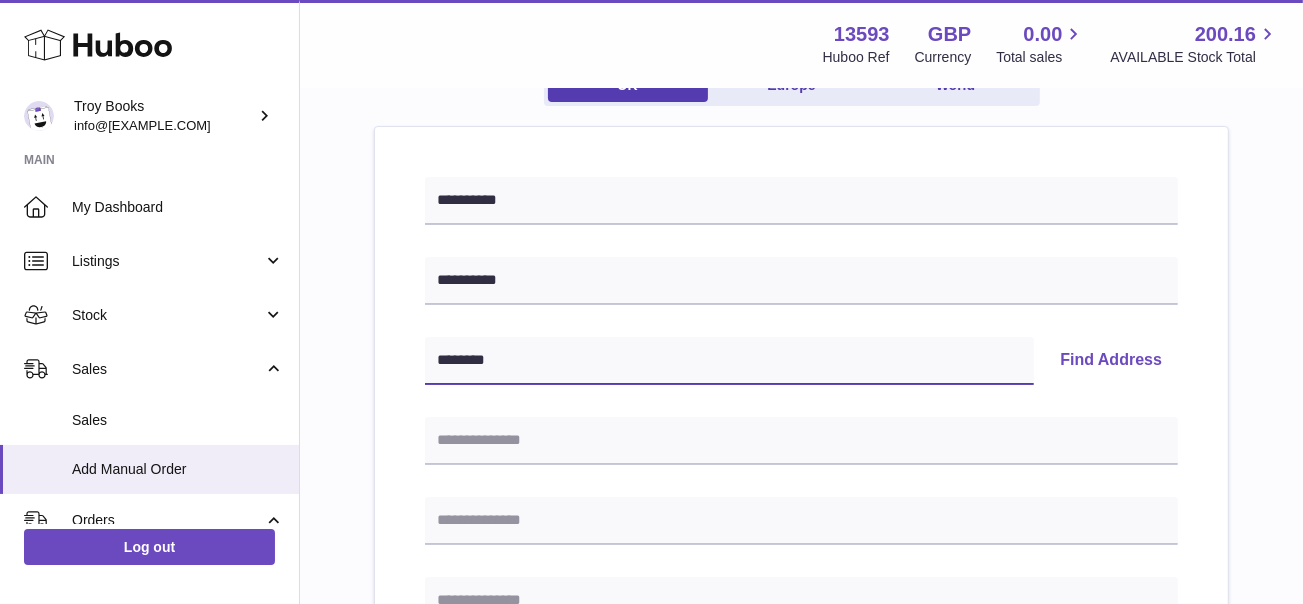 type on "********" 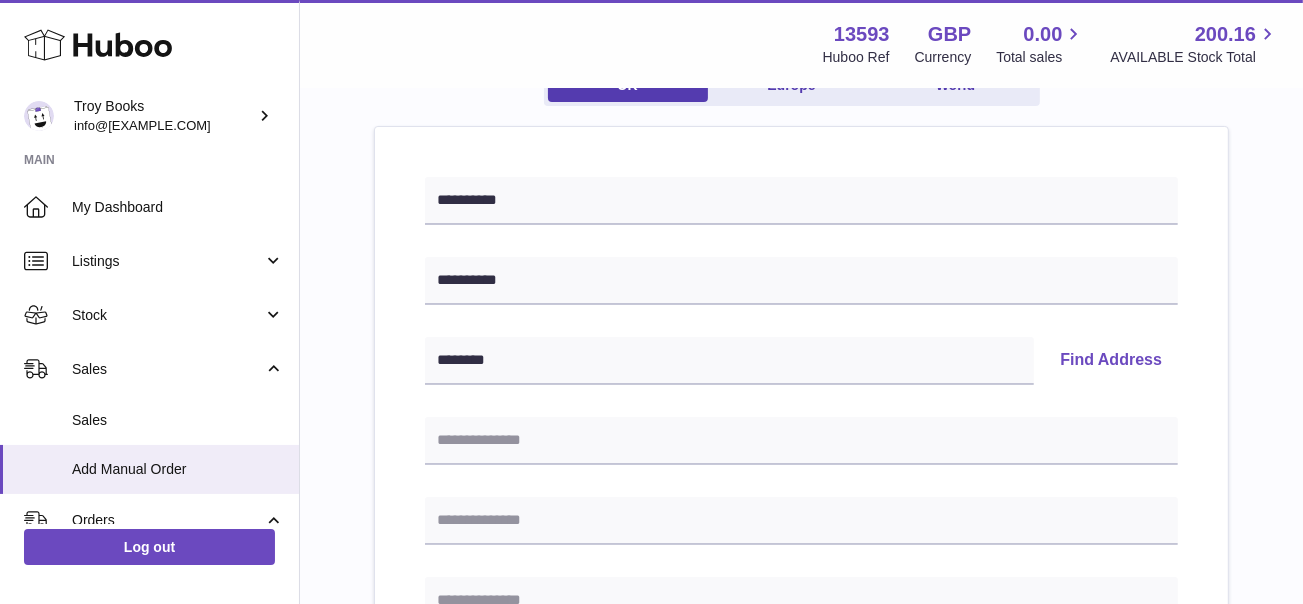click on "Find Address" at bounding box center (1111, 361) 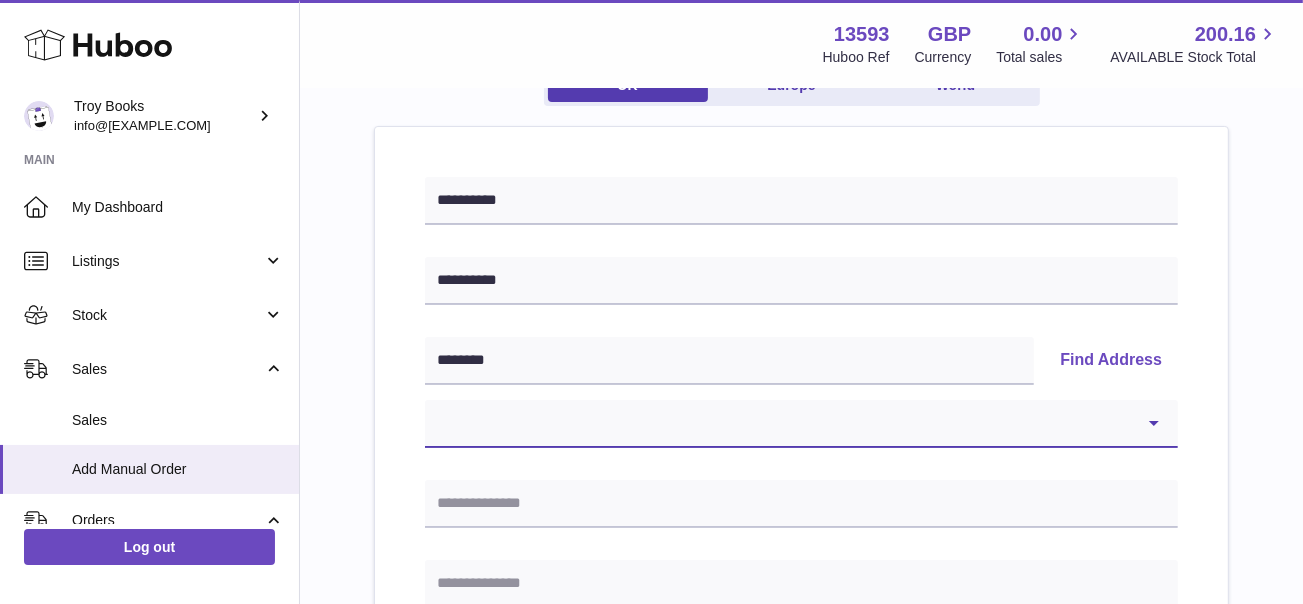 drag, startPoint x: 1154, startPoint y: 424, endPoint x: 1135, endPoint y: 423, distance: 19.026299 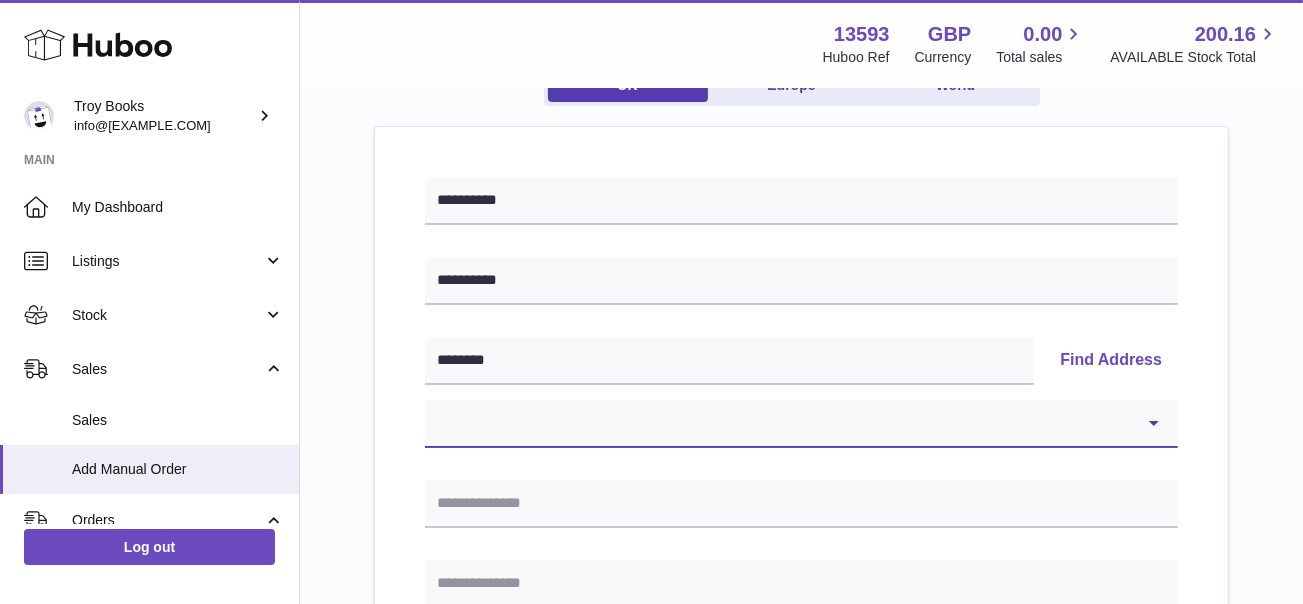 click on "**********" at bounding box center (801, 424) 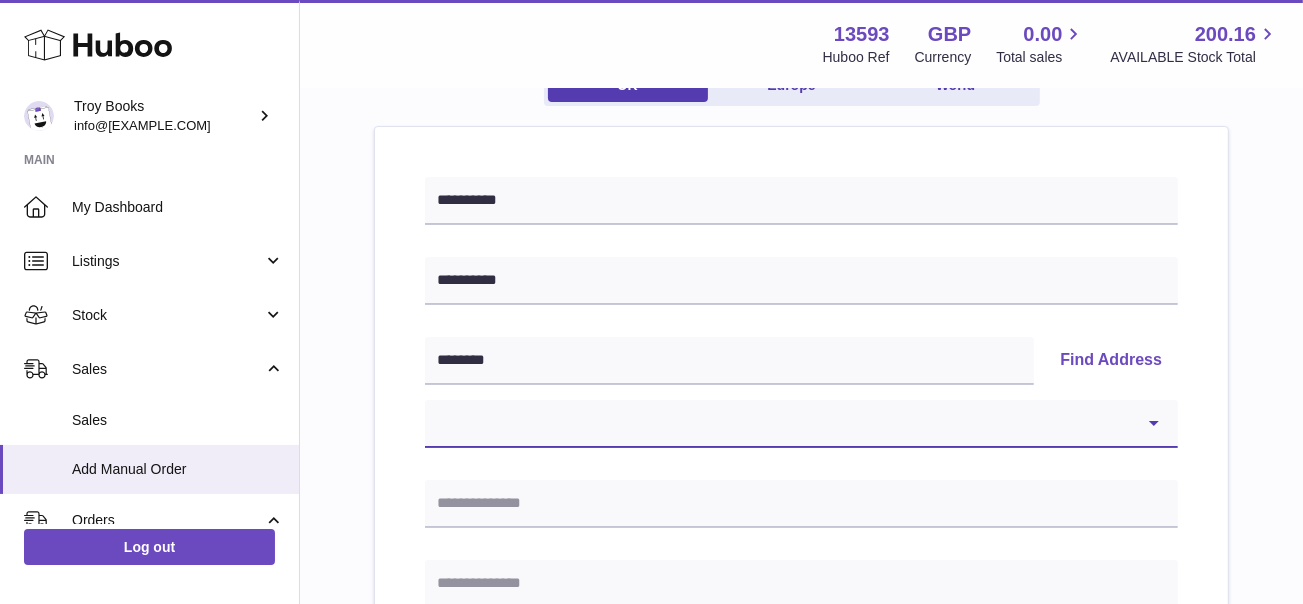 select on "**" 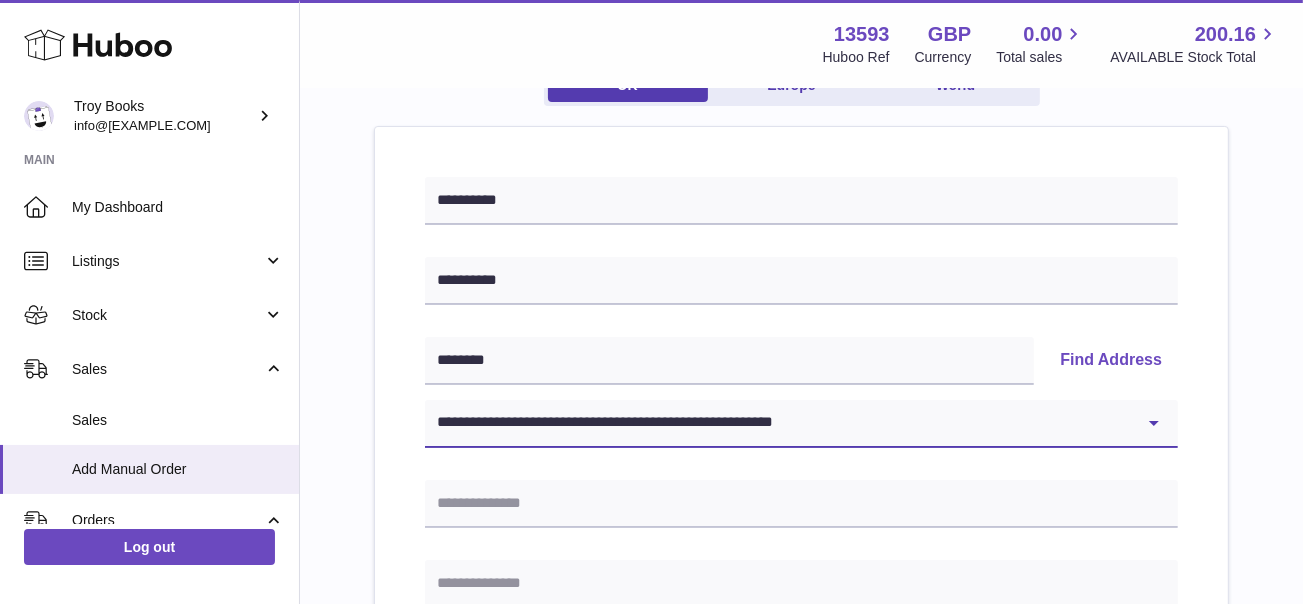 click on "**********" at bounding box center [801, 424] 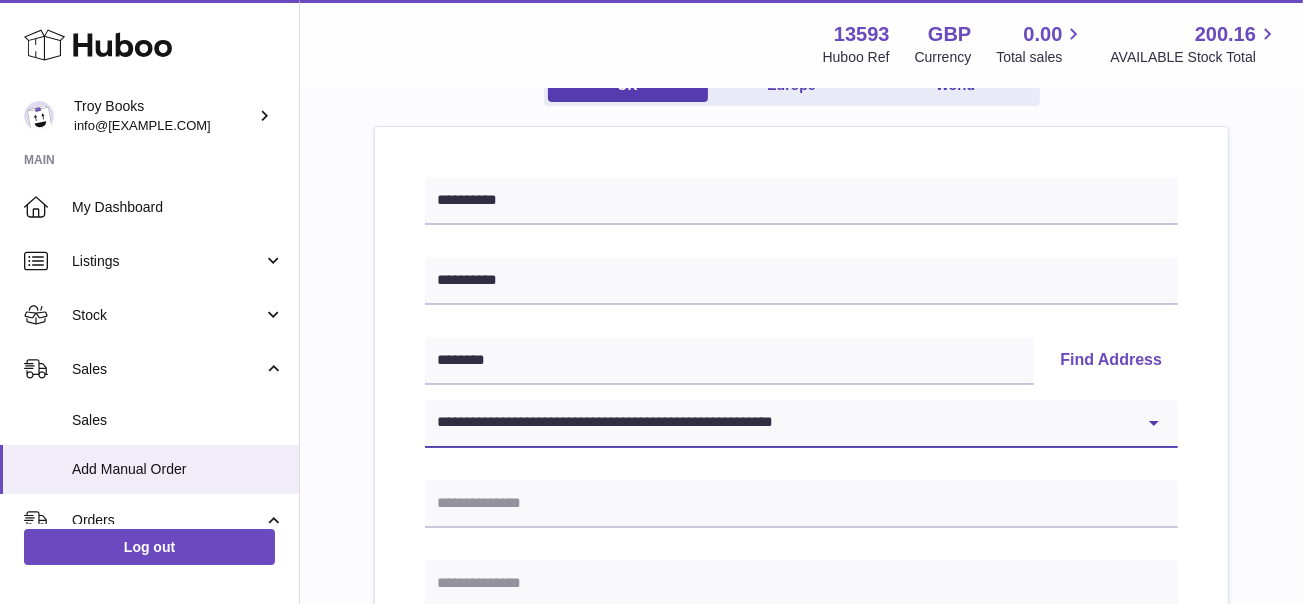 type on "********" 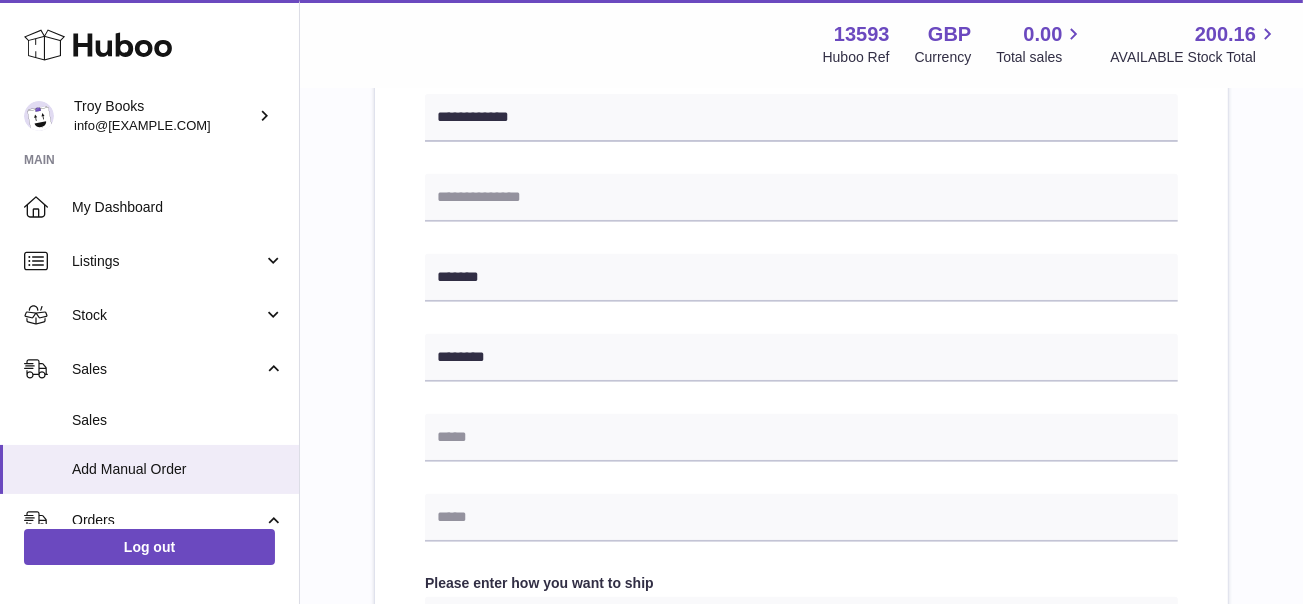 scroll, scrollTop: 700, scrollLeft: 0, axis: vertical 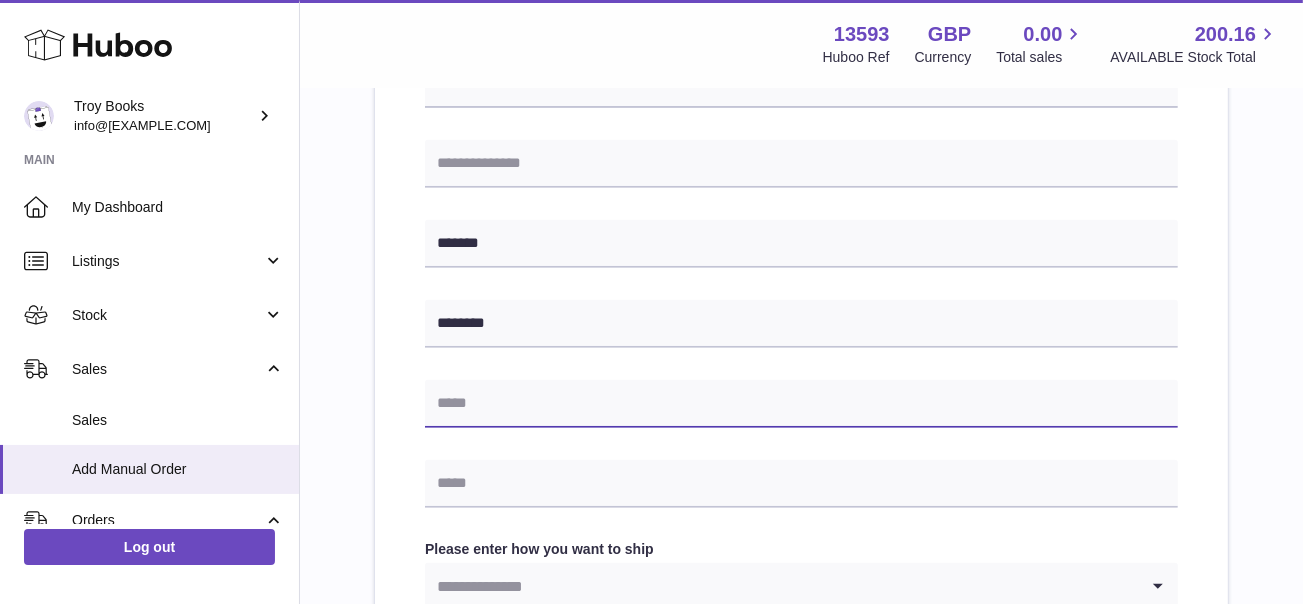 paste on "**********" 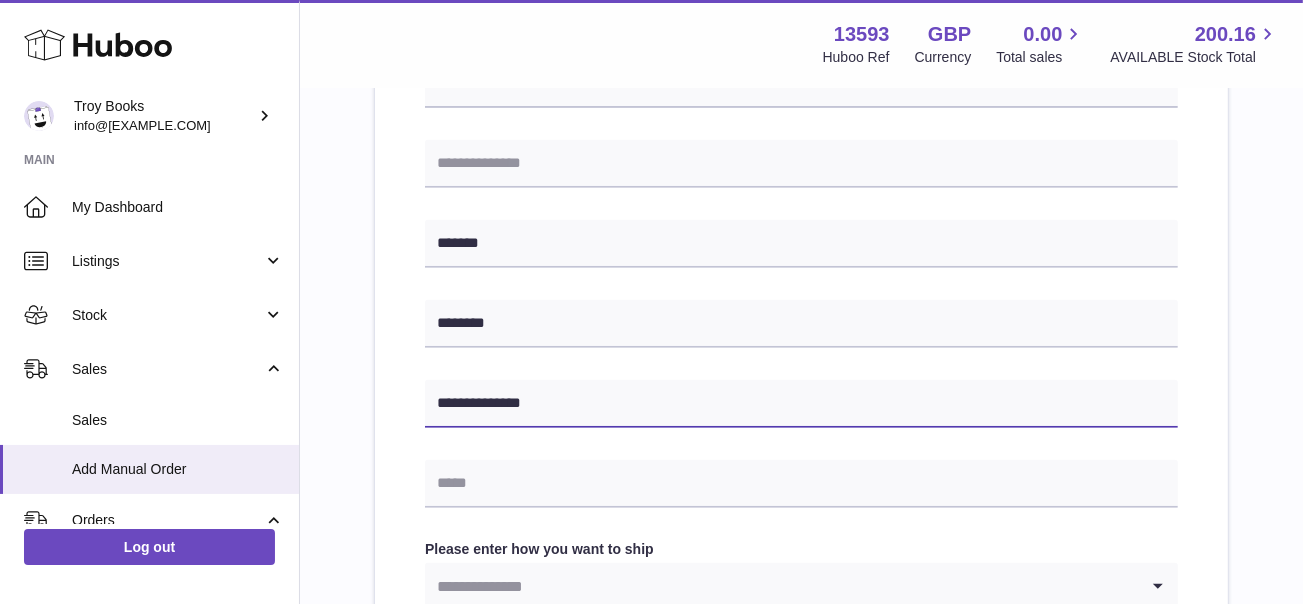 type on "**********" 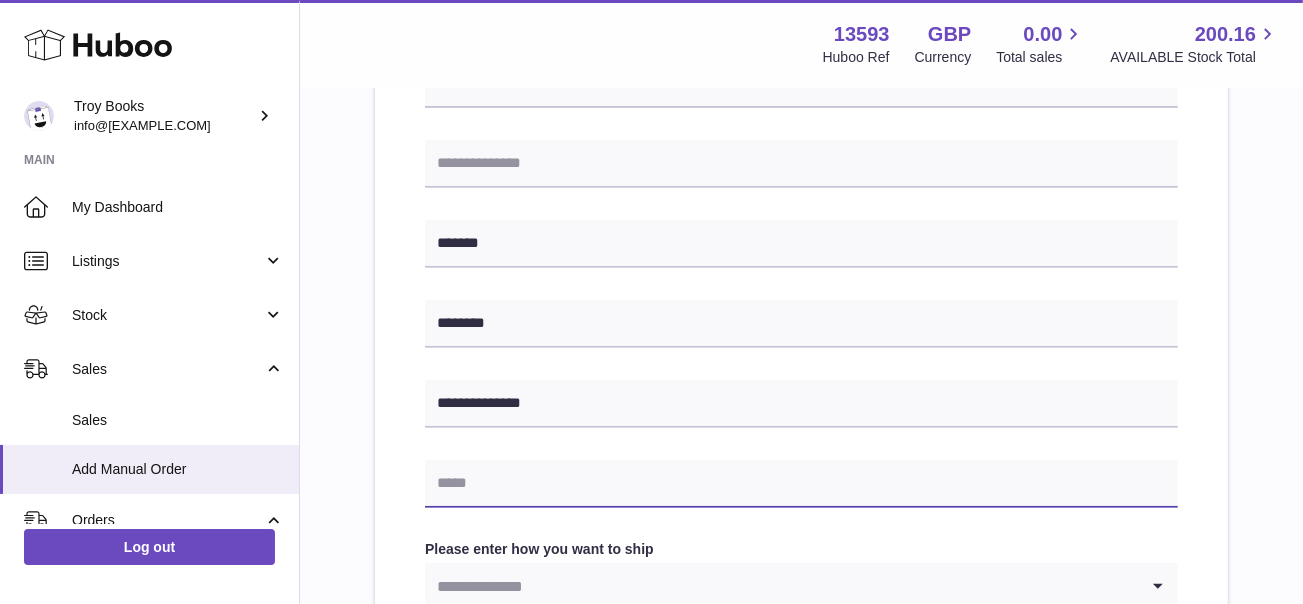 click at bounding box center [801, 484] 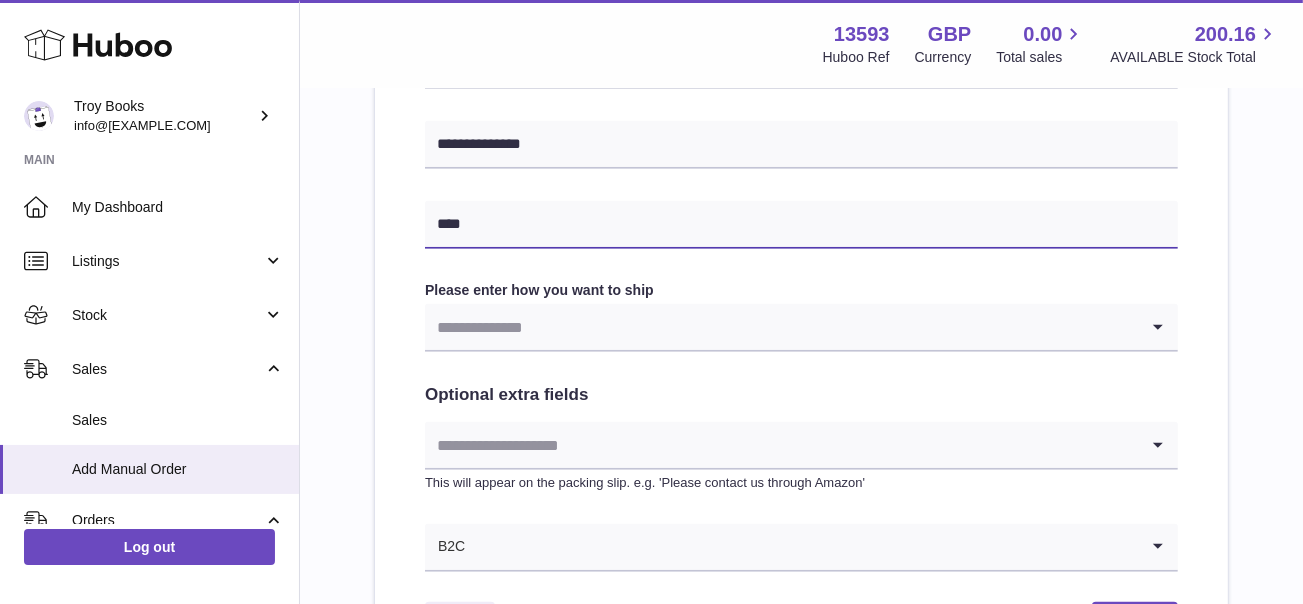 scroll, scrollTop: 1000, scrollLeft: 0, axis: vertical 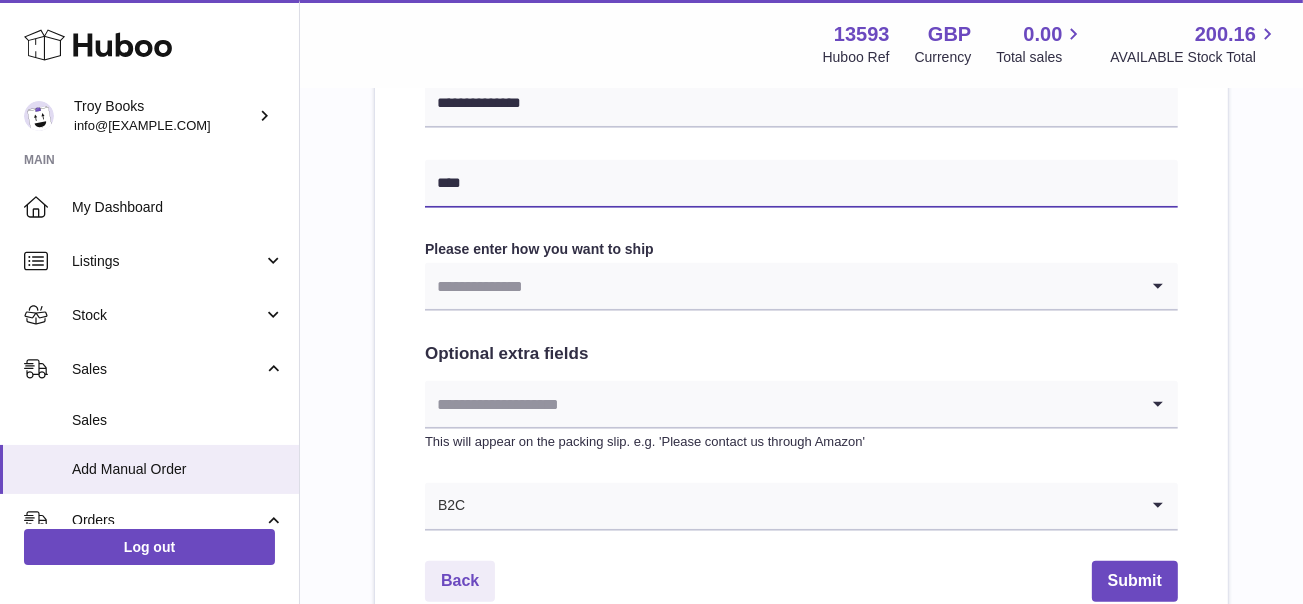 drag, startPoint x: 472, startPoint y: 184, endPoint x: 425, endPoint y: 184, distance: 47 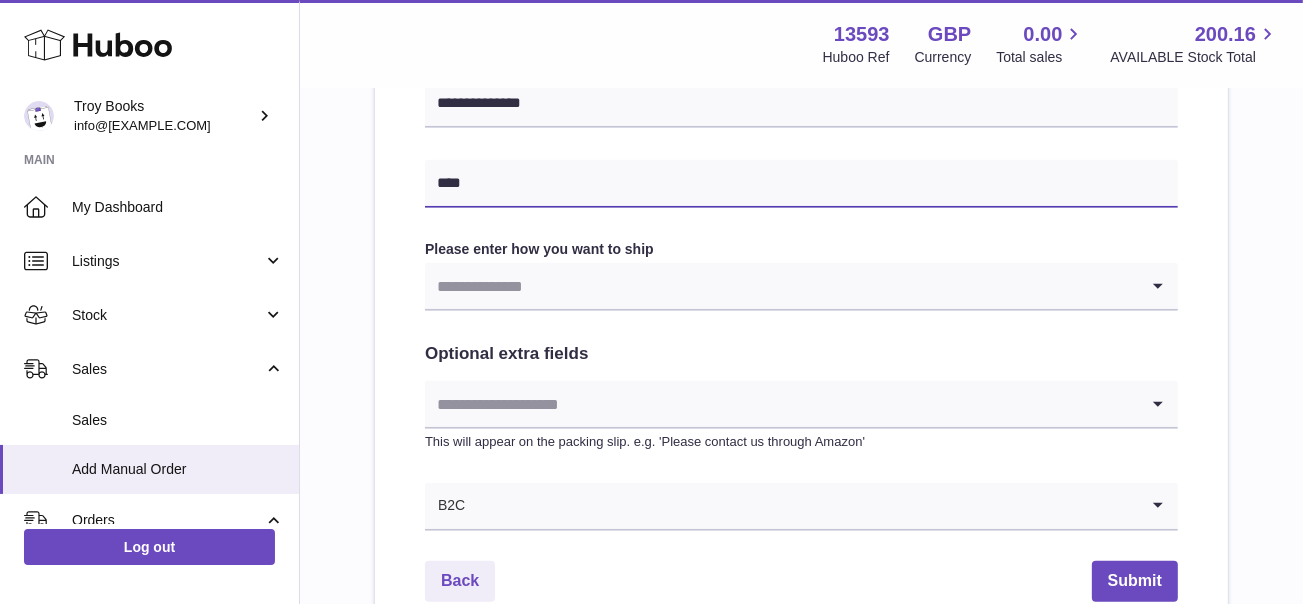 paste on "**********" 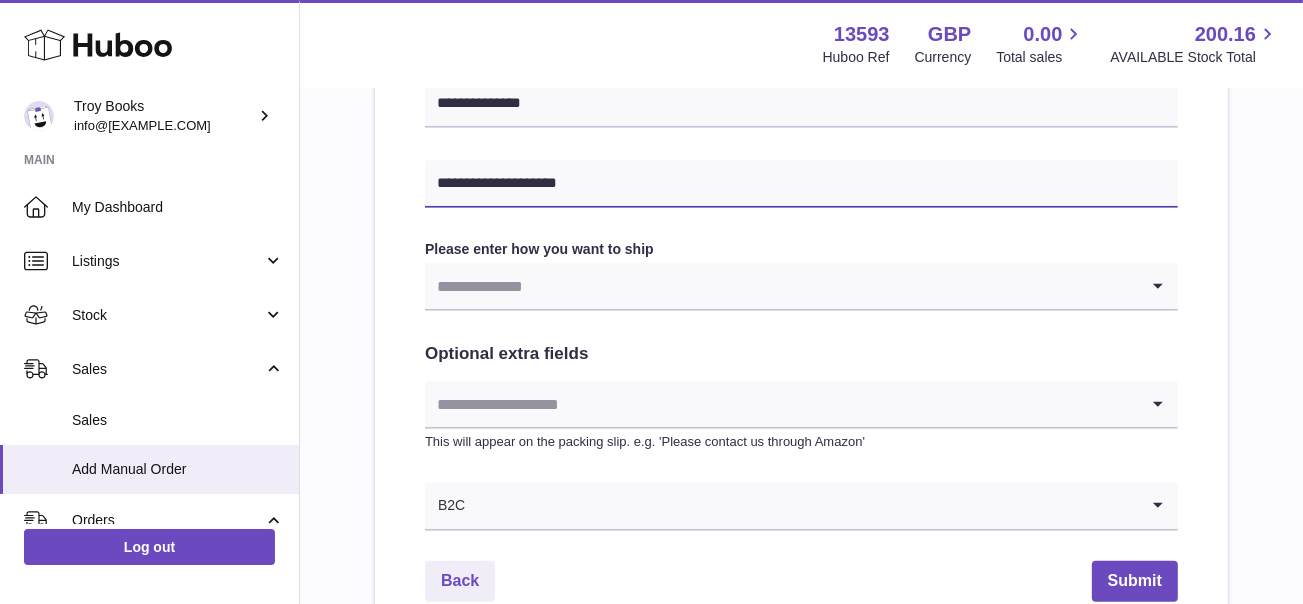 type on "**********" 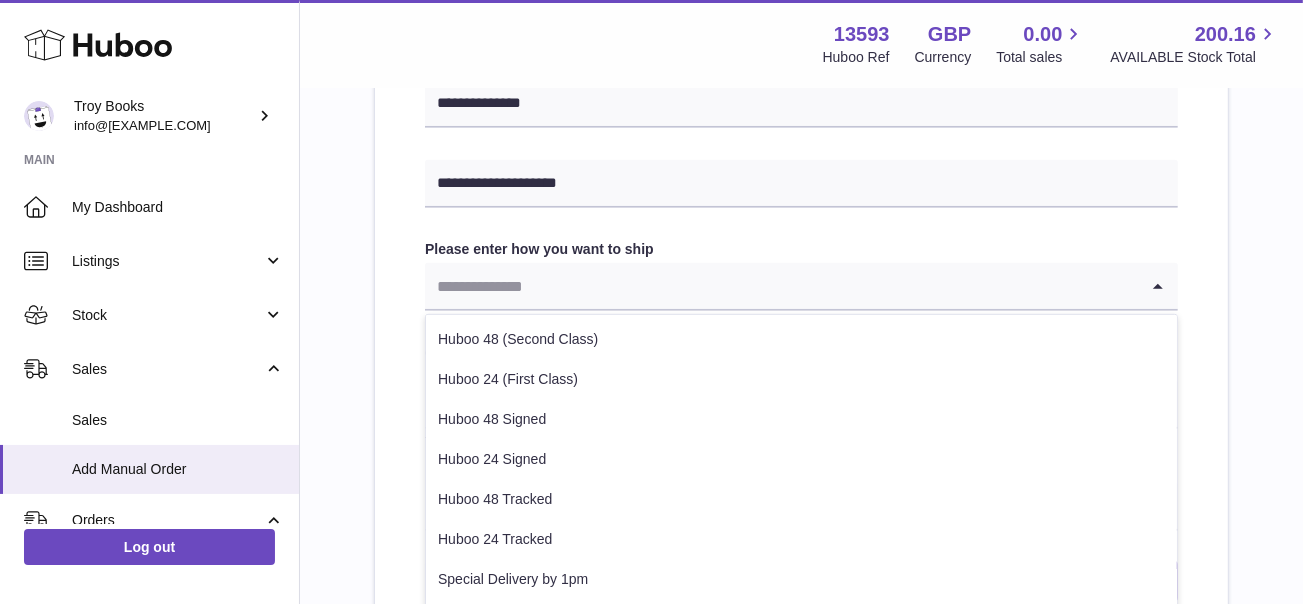 click at bounding box center (781, 286) 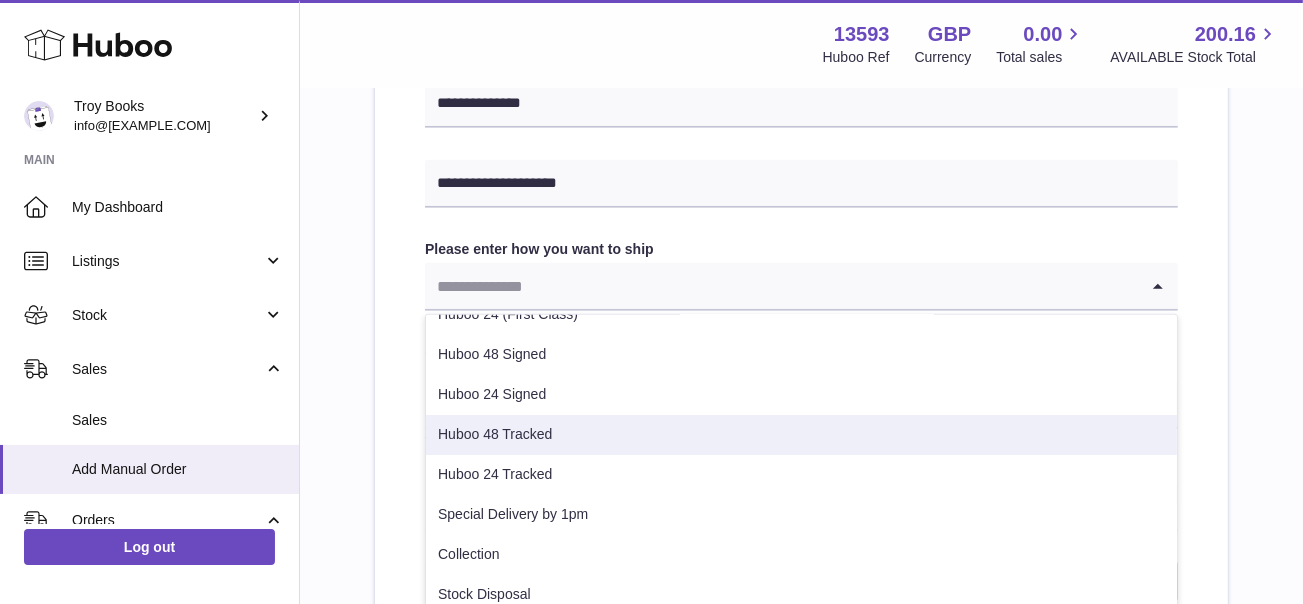 scroll, scrollTop: 101, scrollLeft: 0, axis: vertical 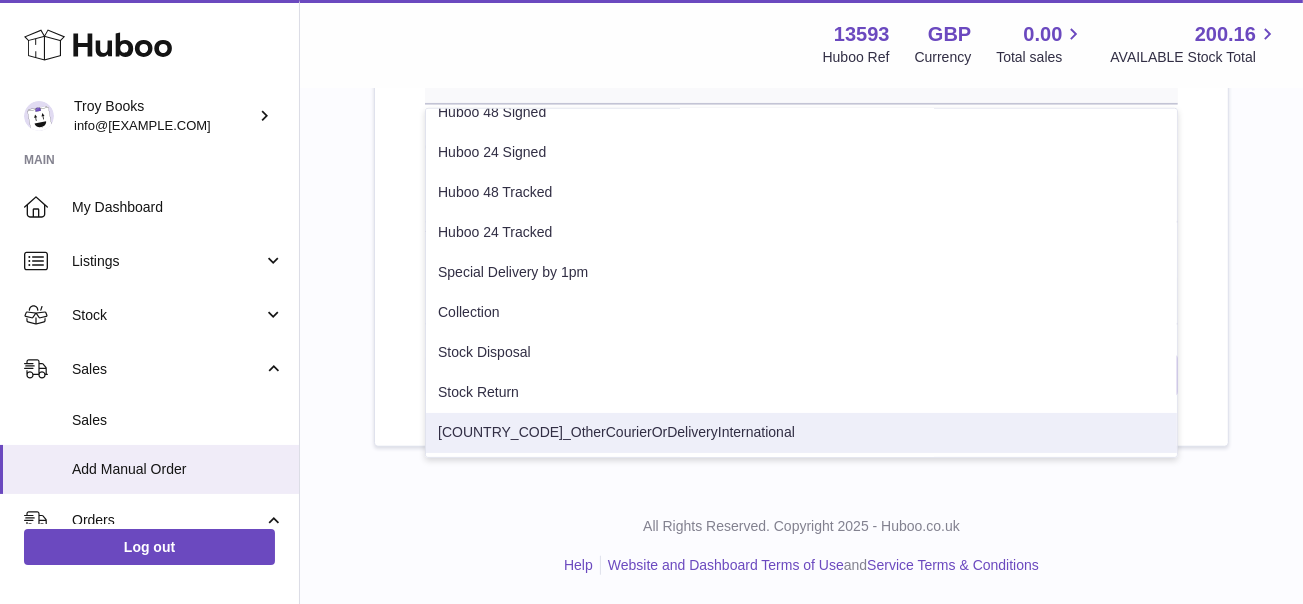click on "[COUNTRY_CODE]_OtherCourierOrDeliveryInternational" at bounding box center (801, 433) 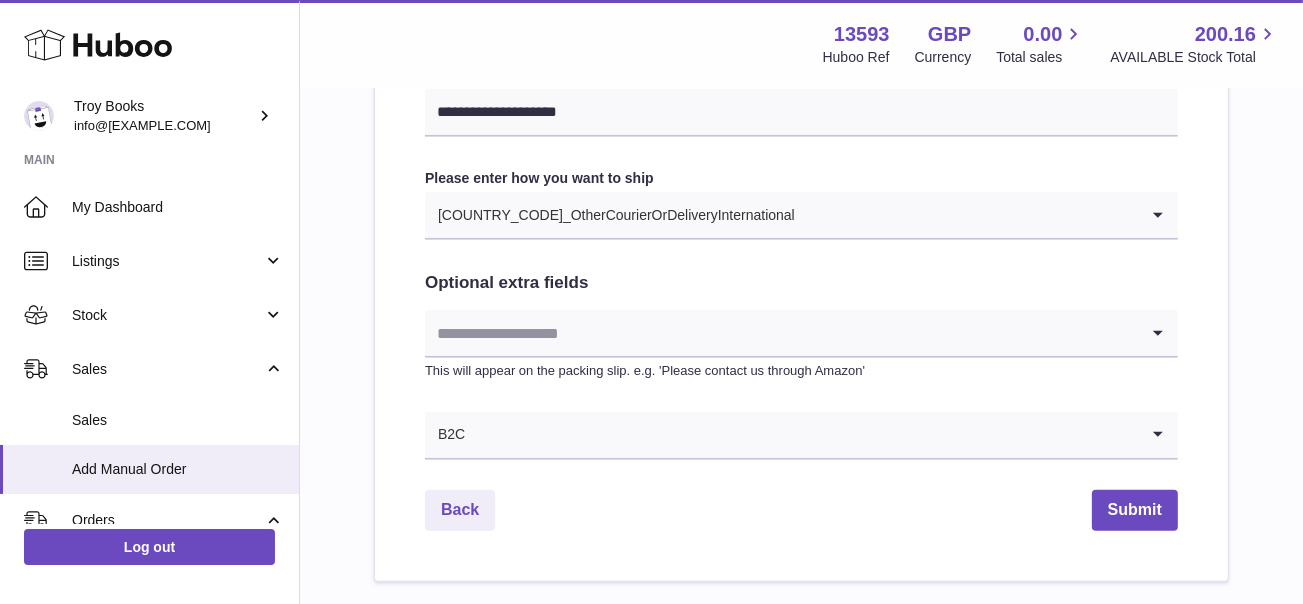 scroll, scrollTop: 1006, scrollLeft: 0, axis: vertical 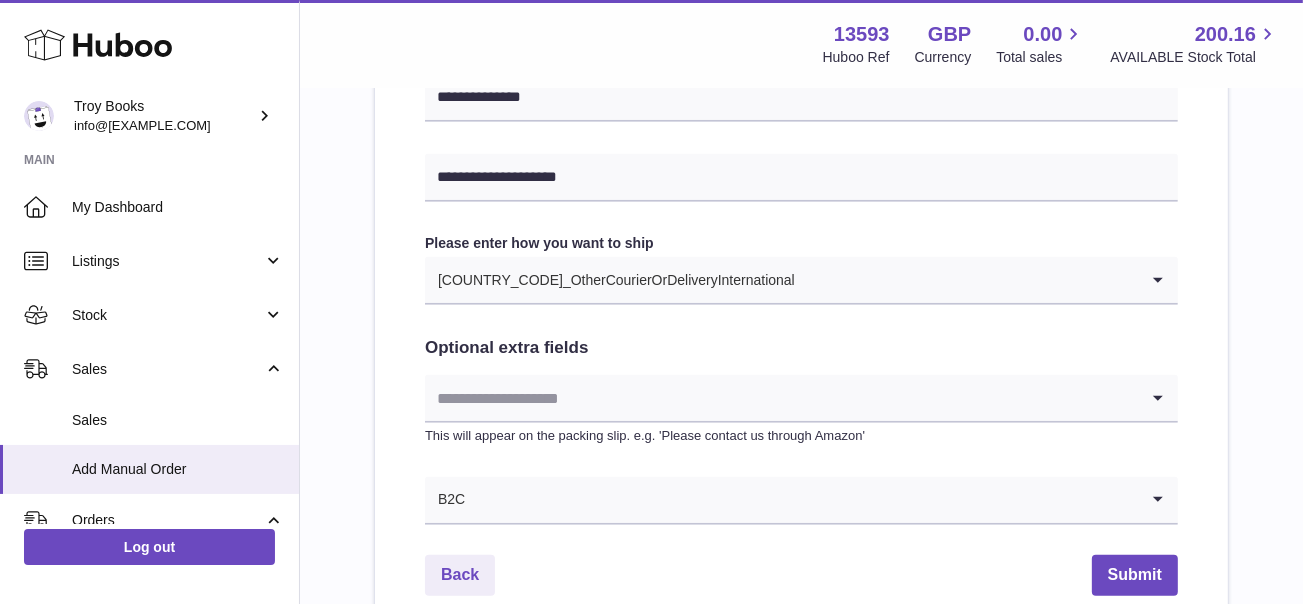 click 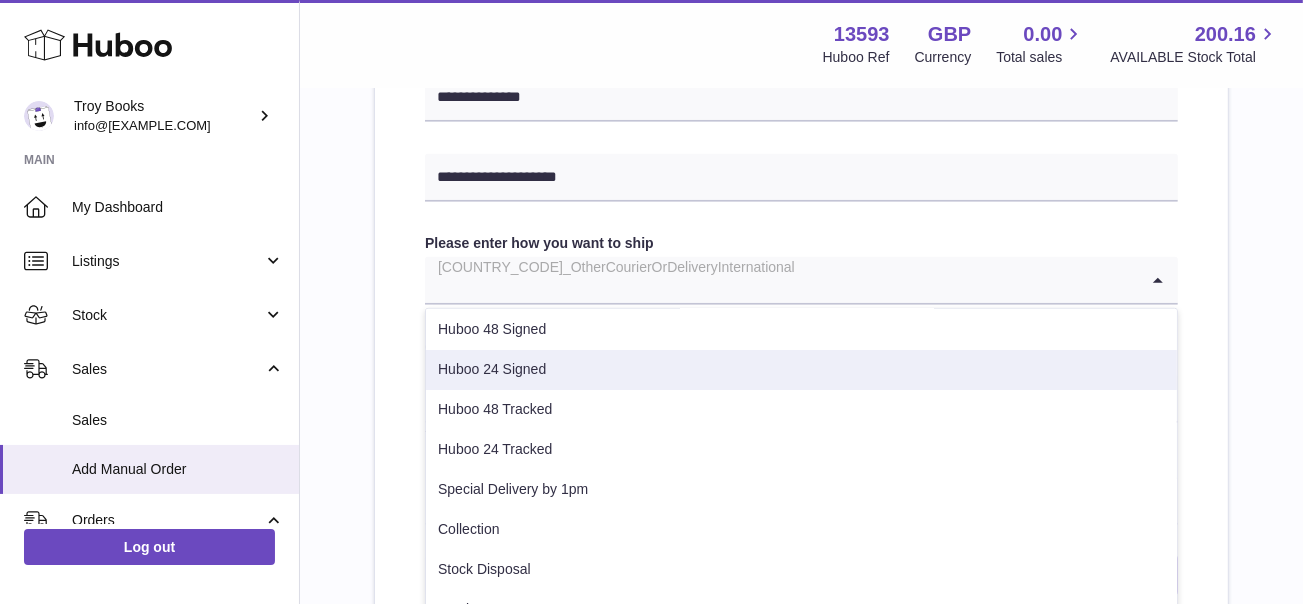 scroll, scrollTop: 101, scrollLeft: 0, axis: vertical 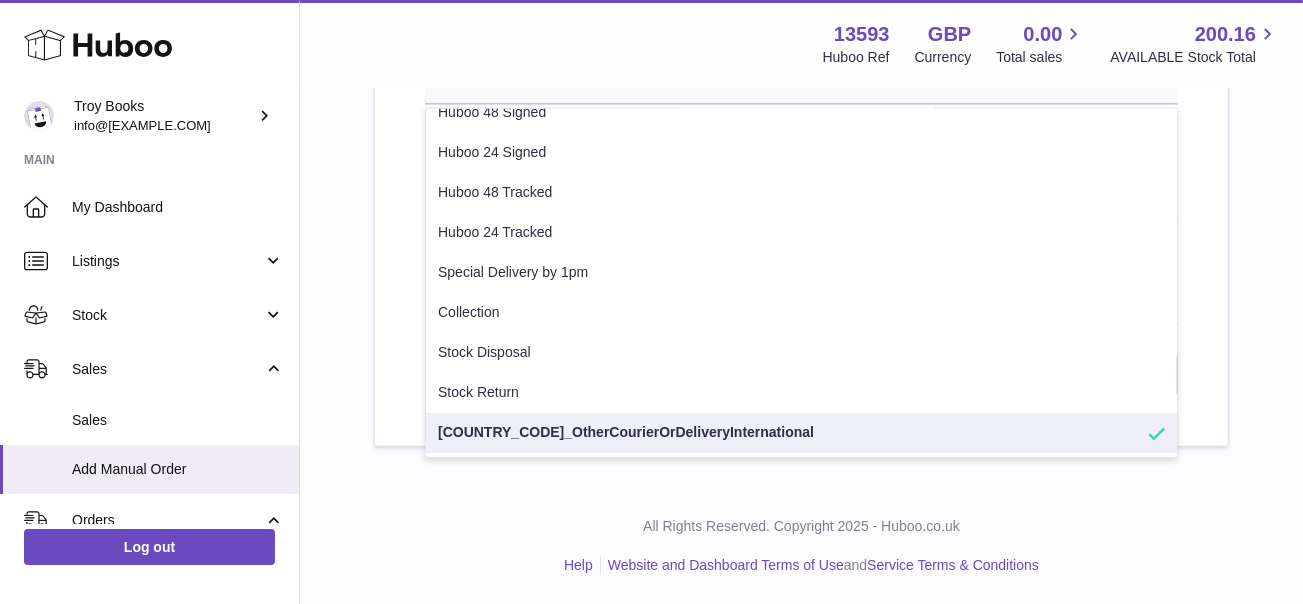 click on "[COUNTRY_CODE]_OtherCourierOrDeliveryInternational" at bounding box center [801, 433] 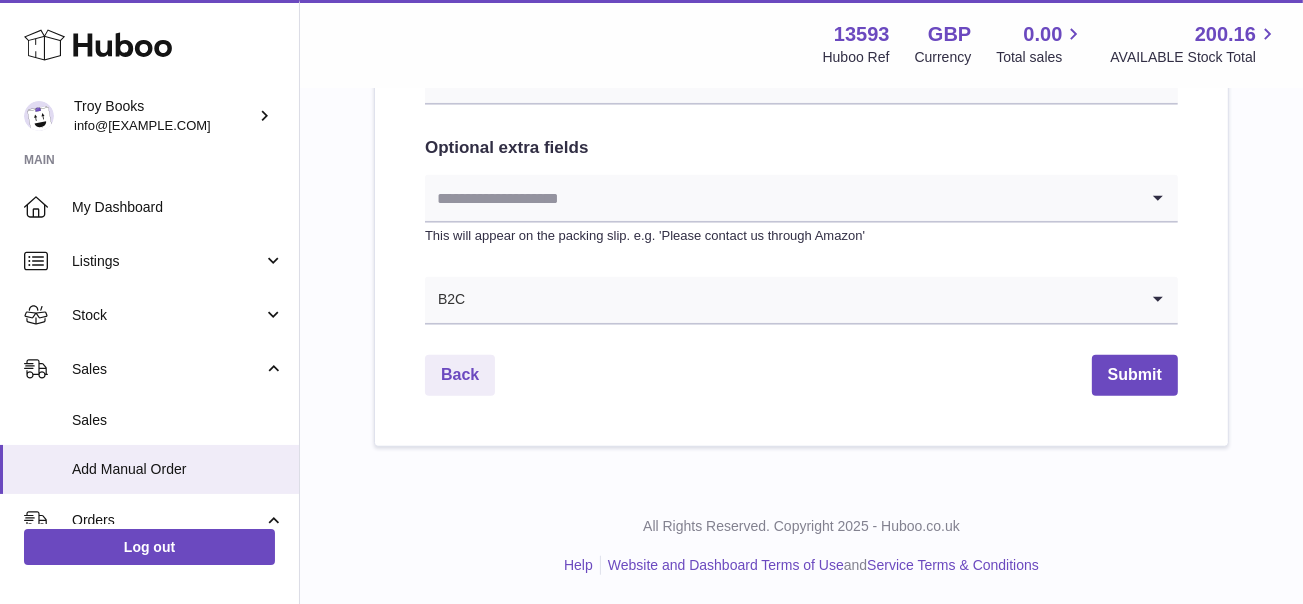 click at bounding box center (781, 198) 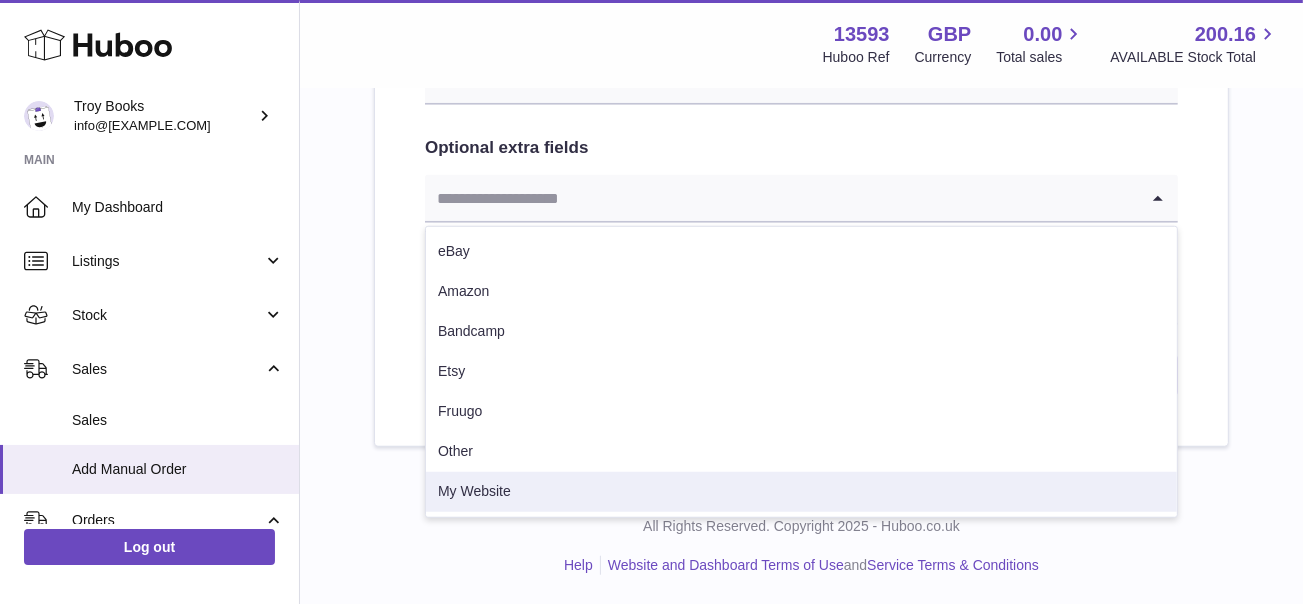 click on "My Website" at bounding box center [801, 492] 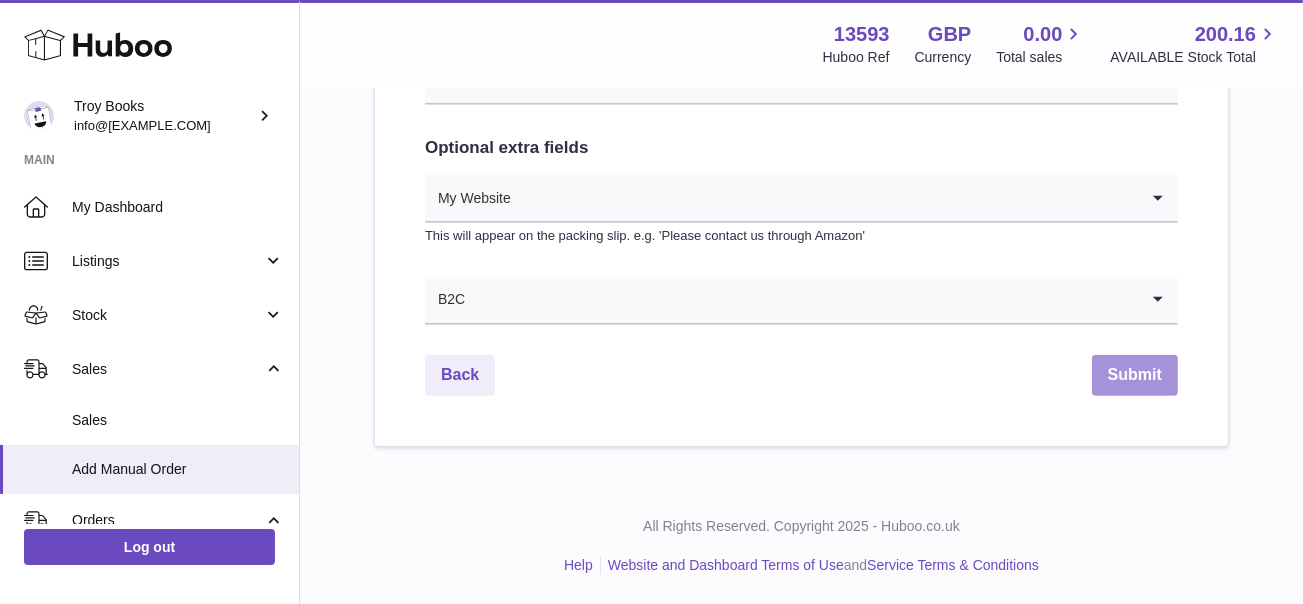 click on "Submit" at bounding box center (1135, 375) 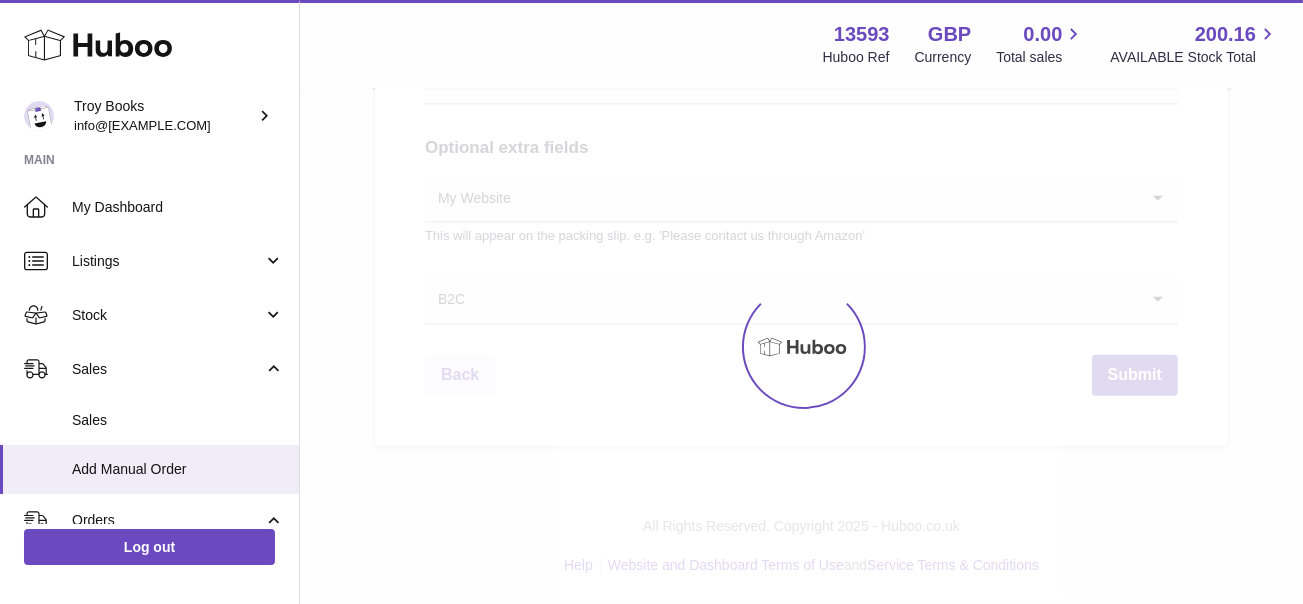 scroll, scrollTop: 0, scrollLeft: 0, axis: both 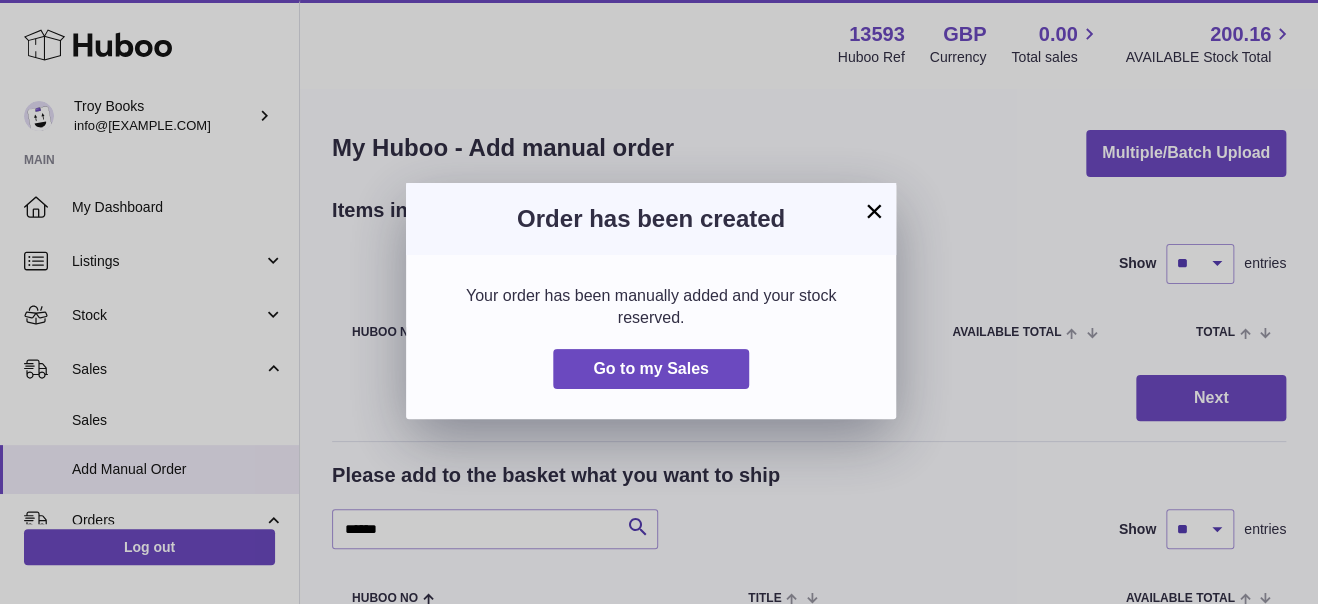 click on "×" at bounding box center [874, 211] 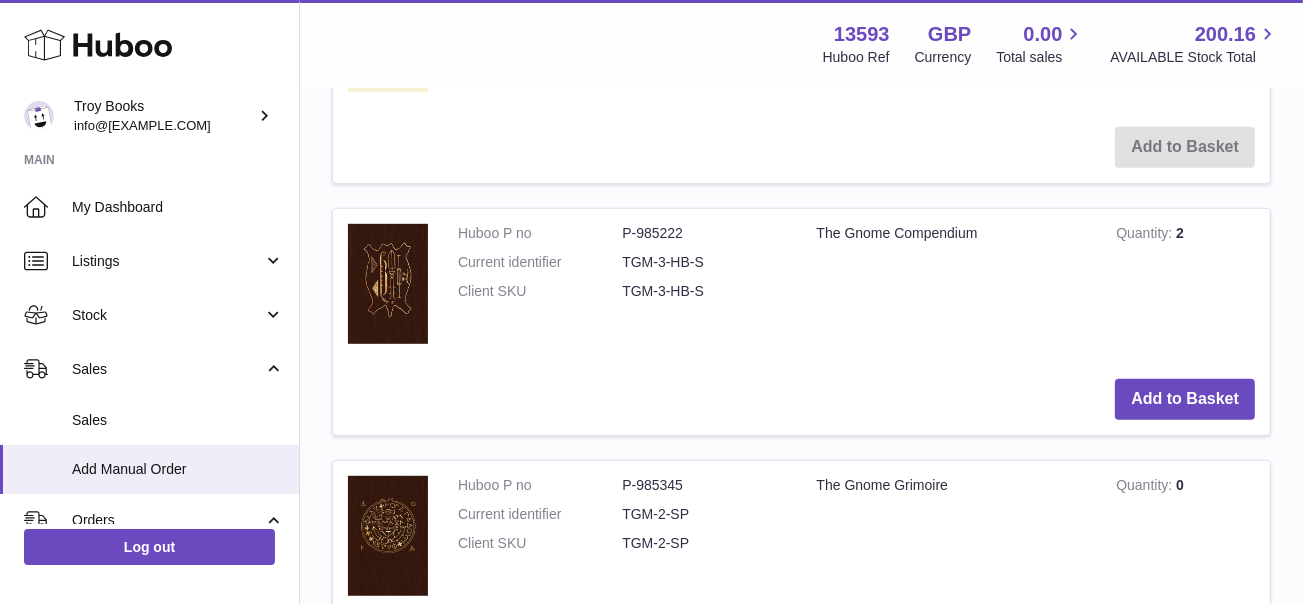 scroll, scrollTop: 600, scrollLeft: 0, axis: vertical 